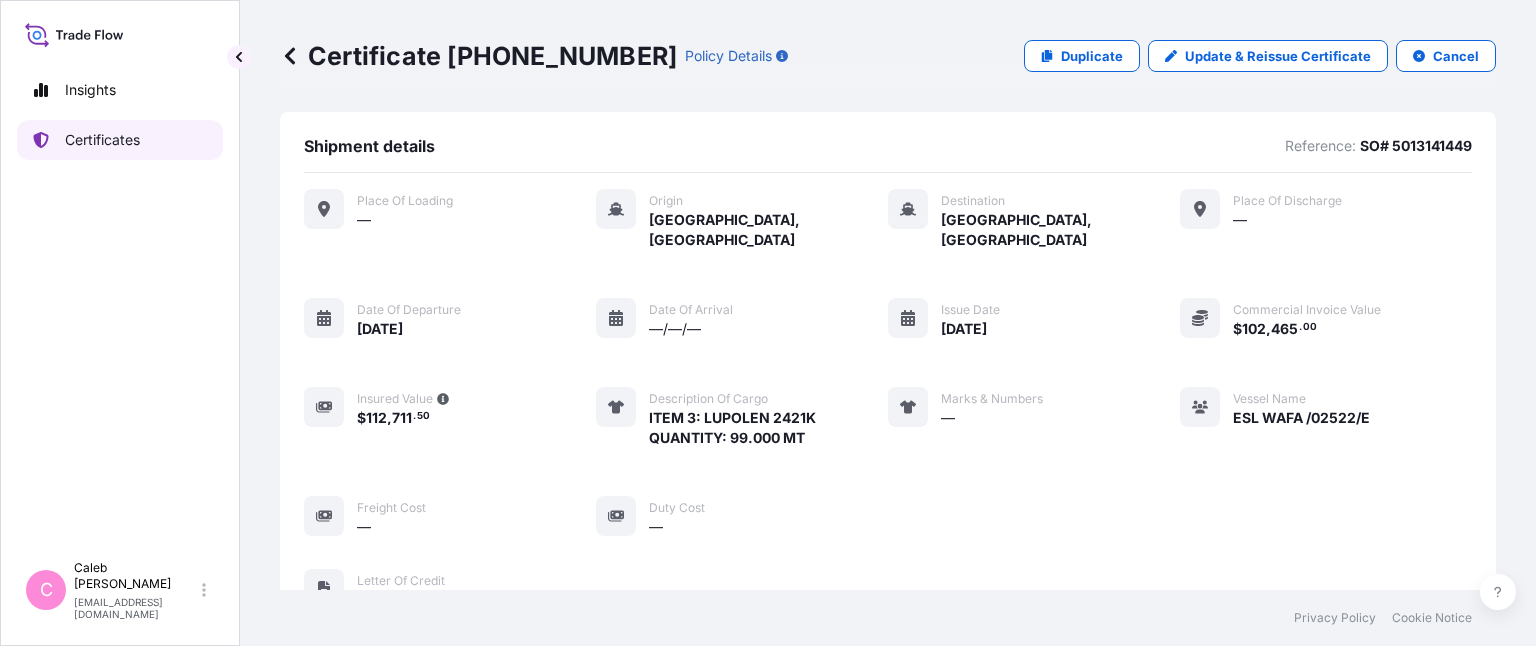 scroll, scrollTop: 0, scrollLeft: 0, axis: both 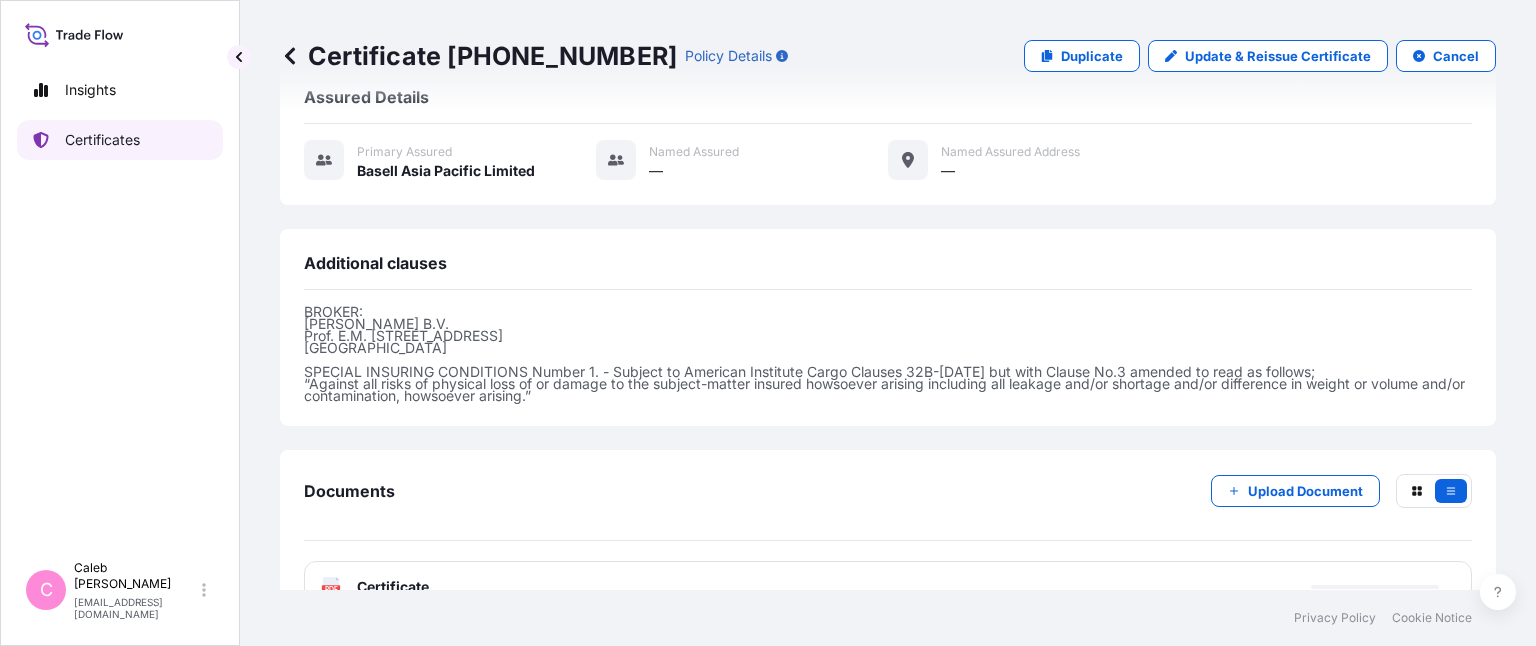 click on "Certificates" at bounding box center [102, 140] 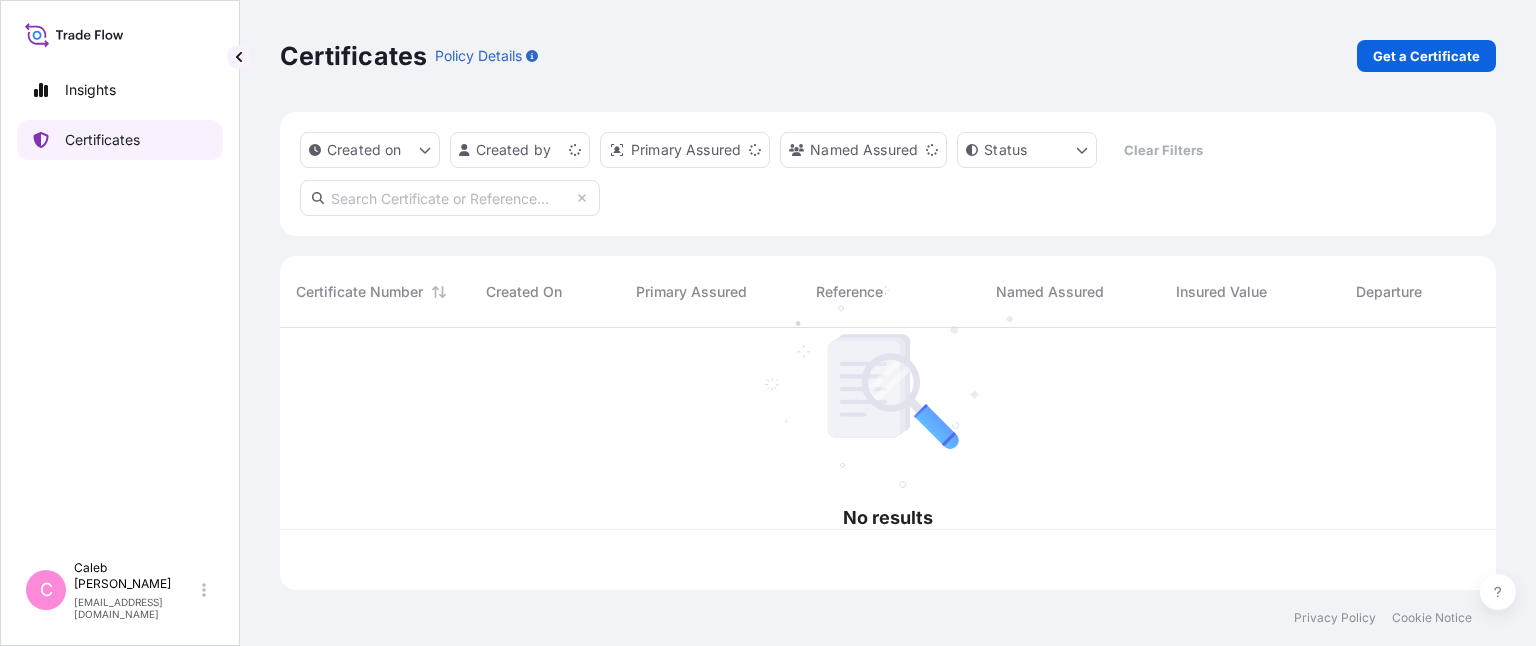 scroll, scrollTop: 0, scrollLeft: 0, axis: both 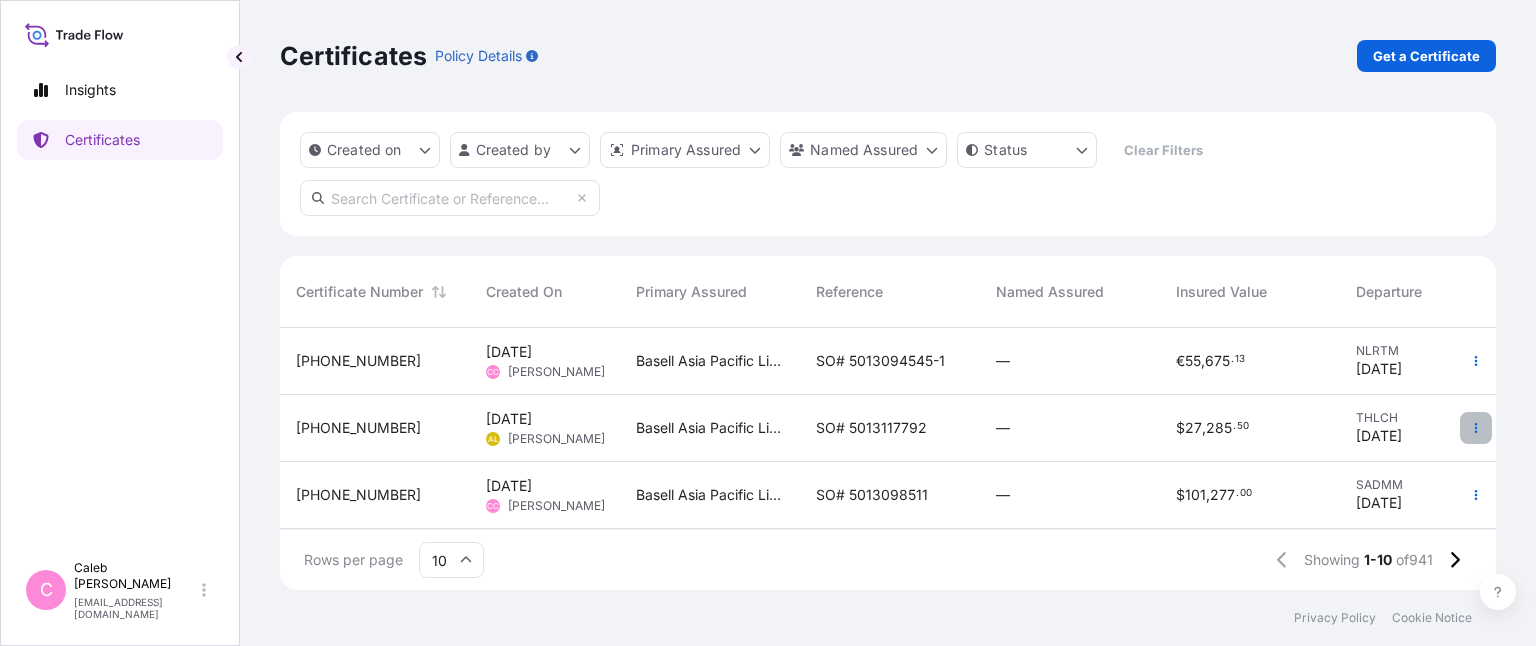 click at bounding box center (1476, 428) 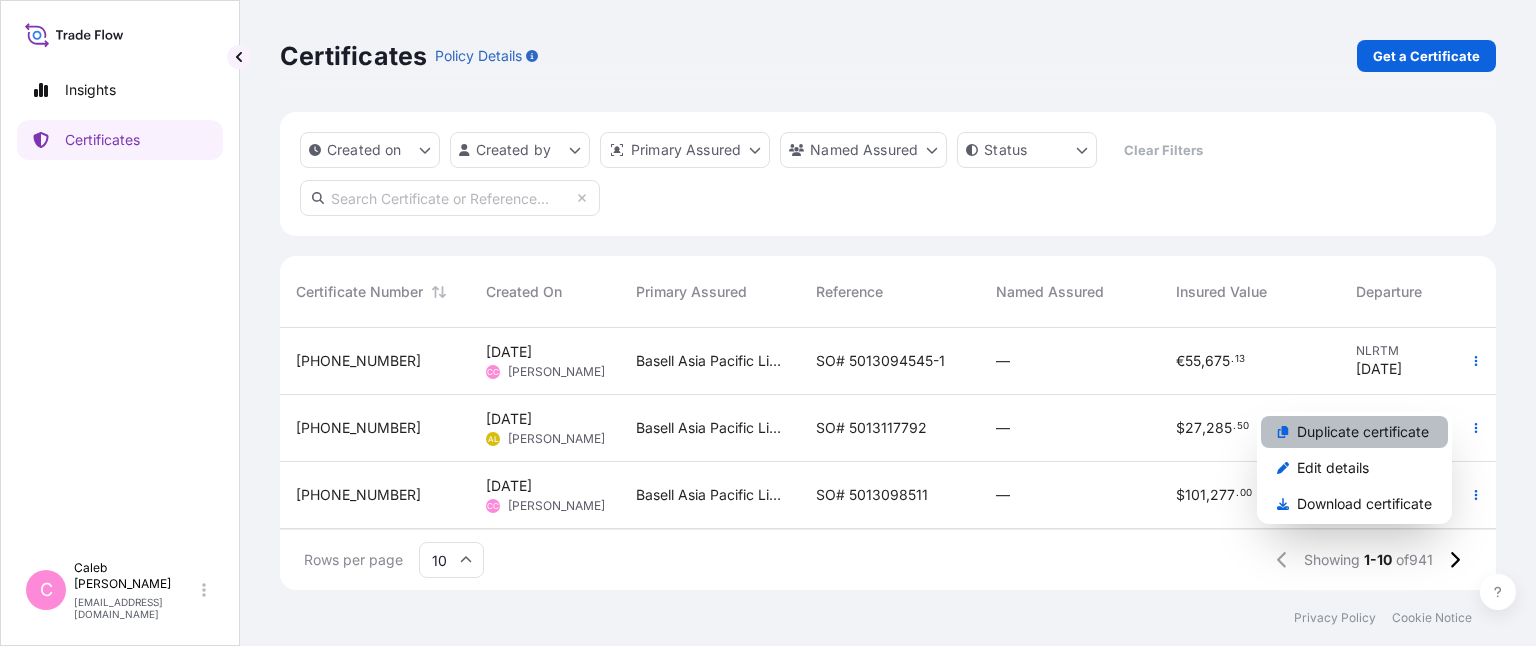 click on "Duplicate certificate" at bounding box center [1363, 432] 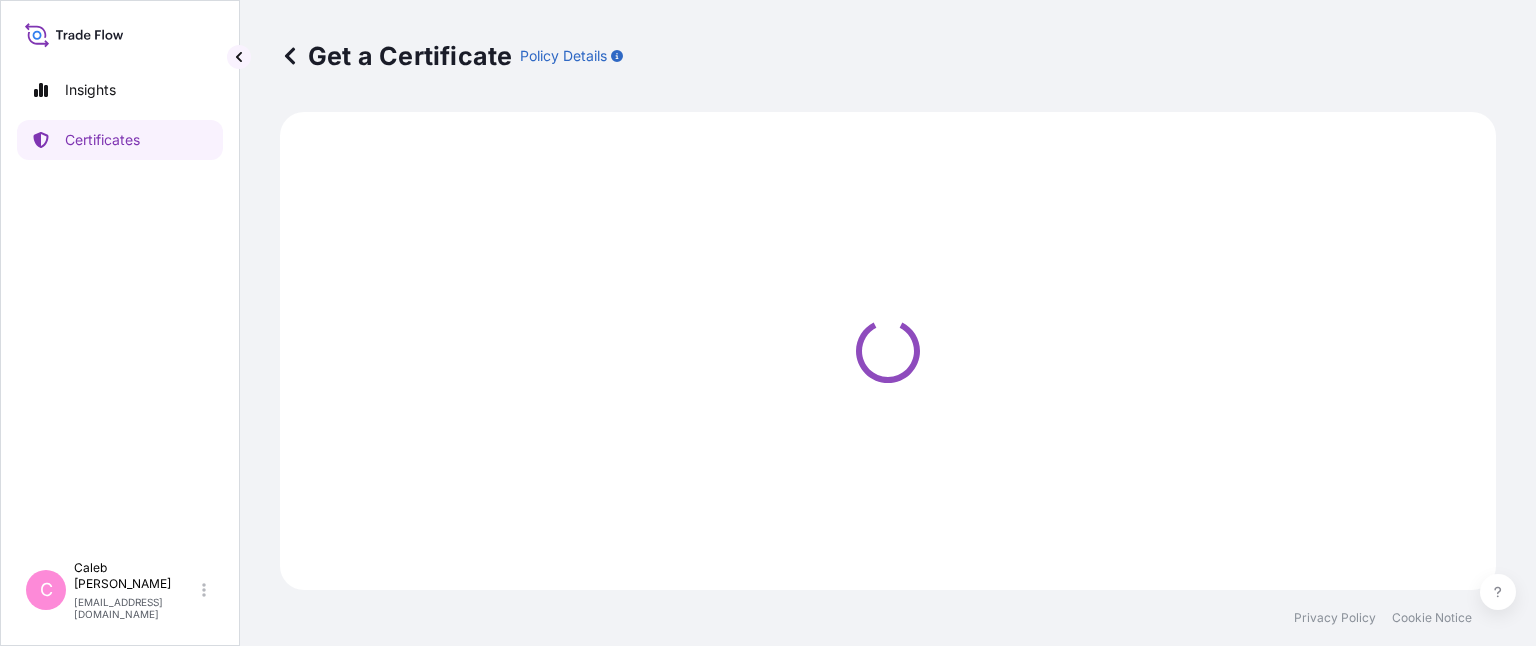 select on "Sea" 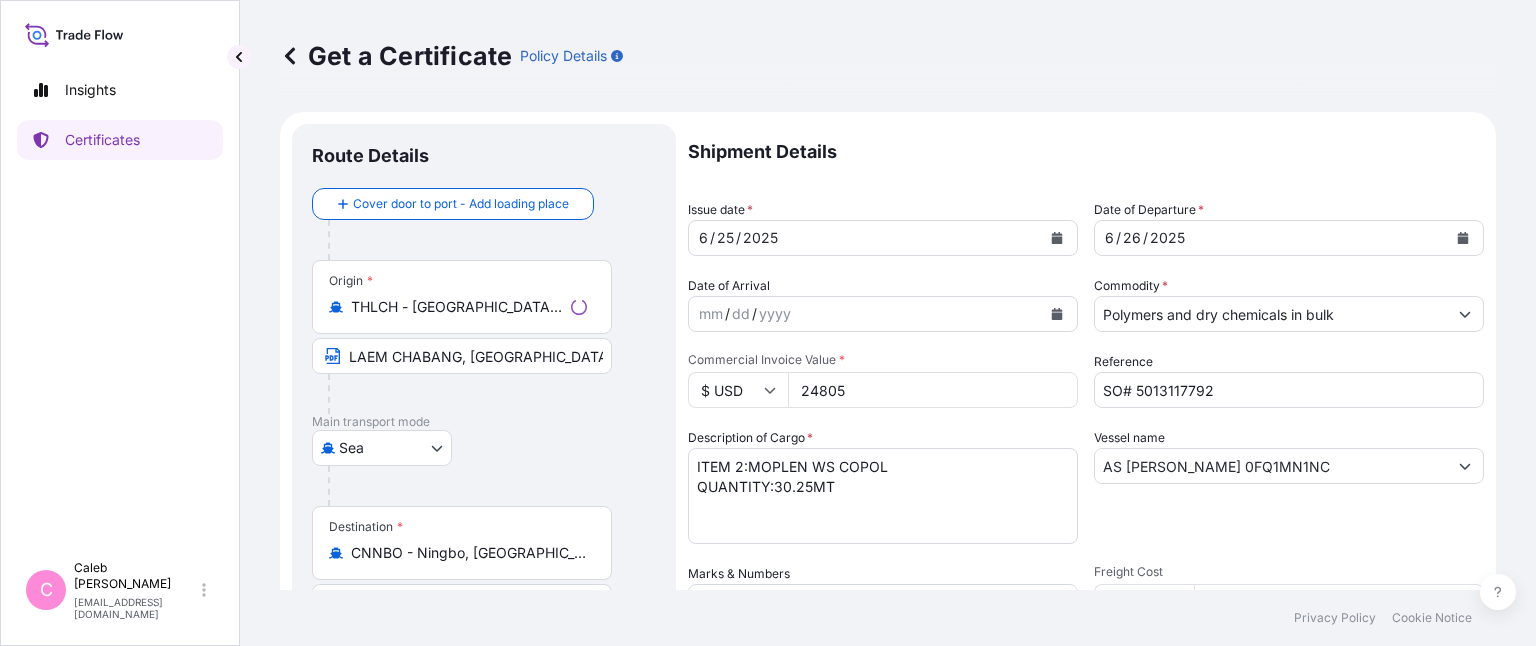 select on "32034" 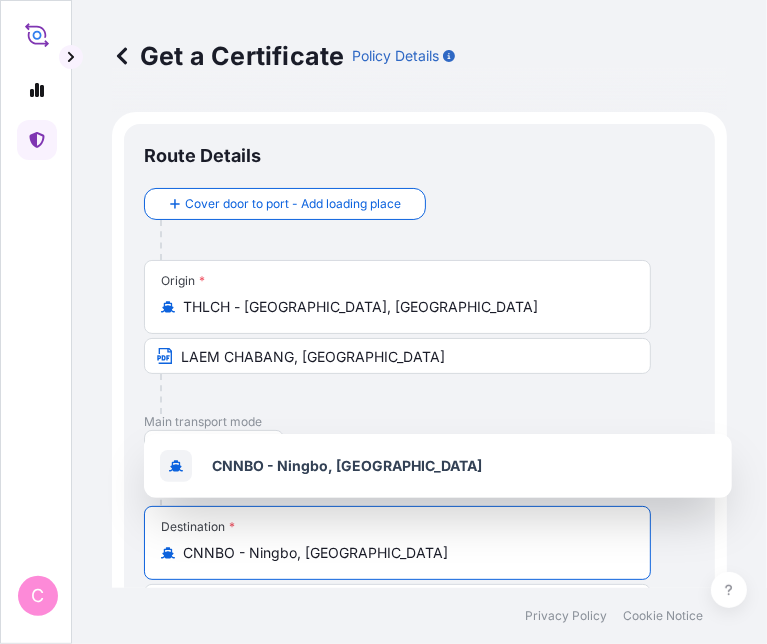 click on "CNNBO - Ningbo, [GEOGRAPHIC_DATA]" at bounding box center (404, 553) 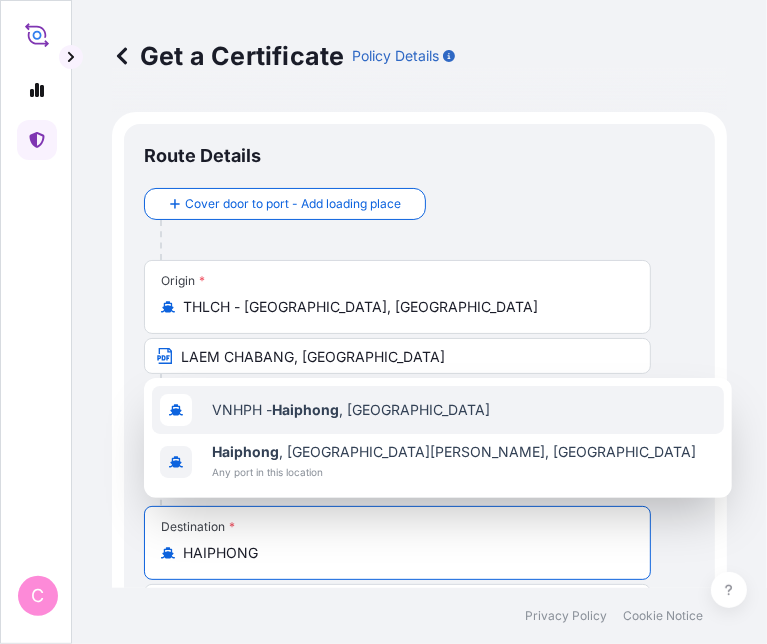 click on "VNHPH -  Haiphong , [GEOGRAPHIC_DATA]" at bounding box center (351, 410) 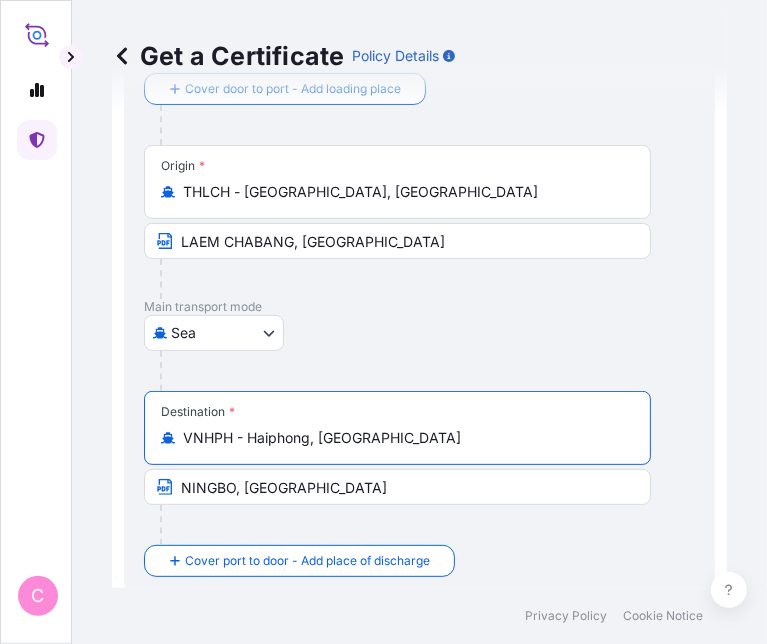 scroll, scrollTop: 124, scrollLeft: 0, axis: vertical 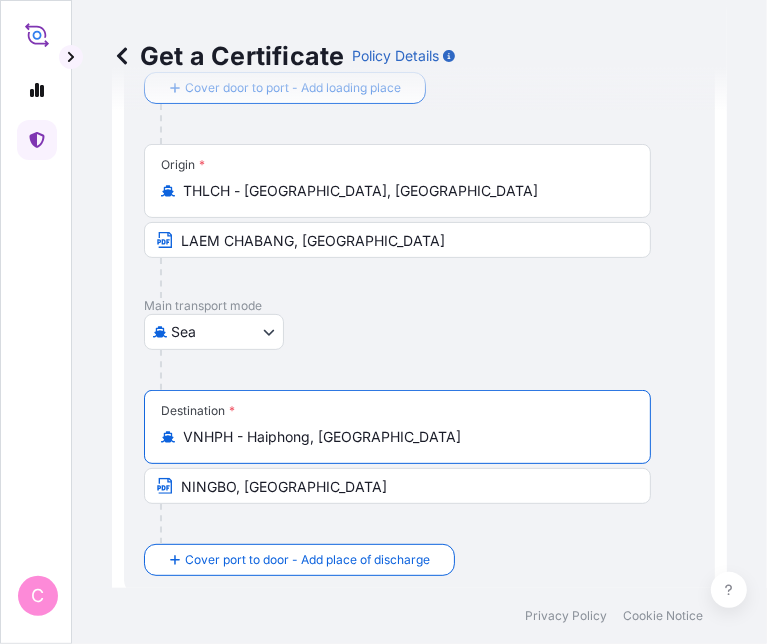 type on "VNHPH - Haiphong, [GEOGRAPHIC_DATA]" 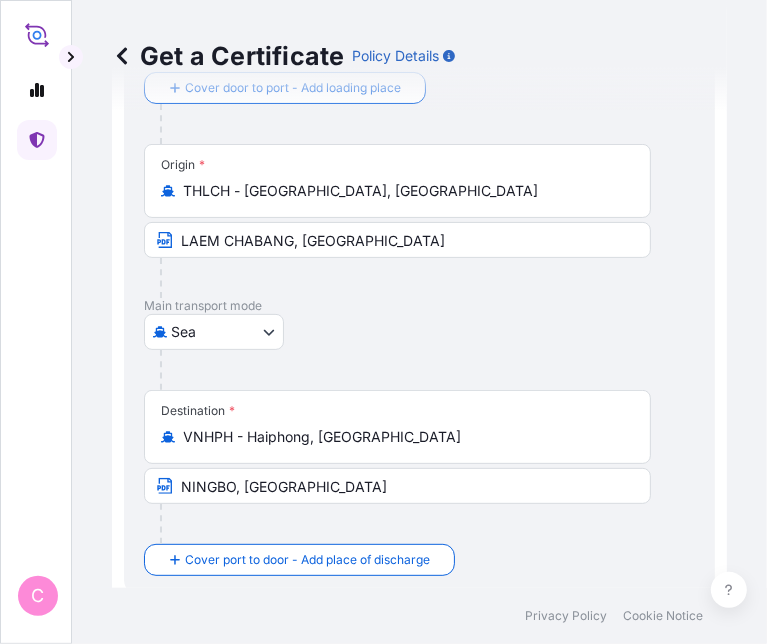 click on "NINGBO, [GEOGRAPHIC_DATA]" at bounding box center (397, 486) 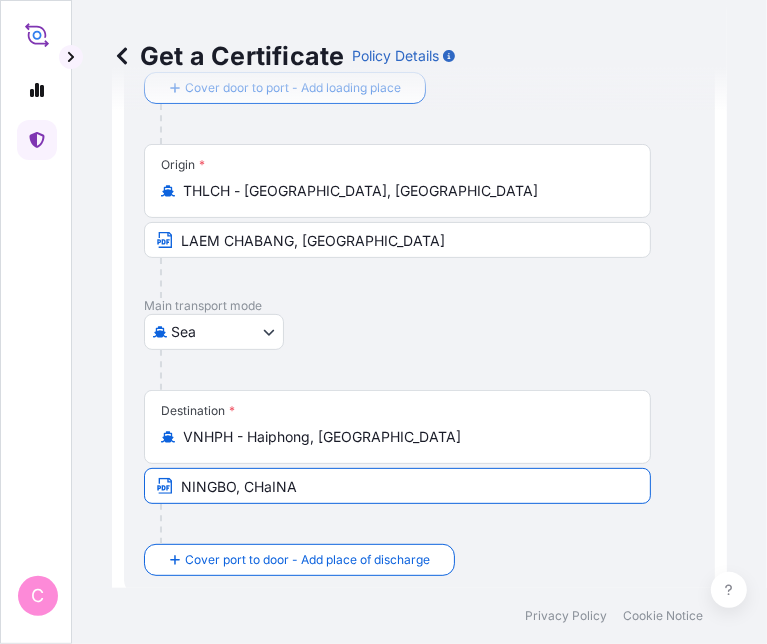 click on "NINGBO, CHaINA" at bounding box center [397, 486] 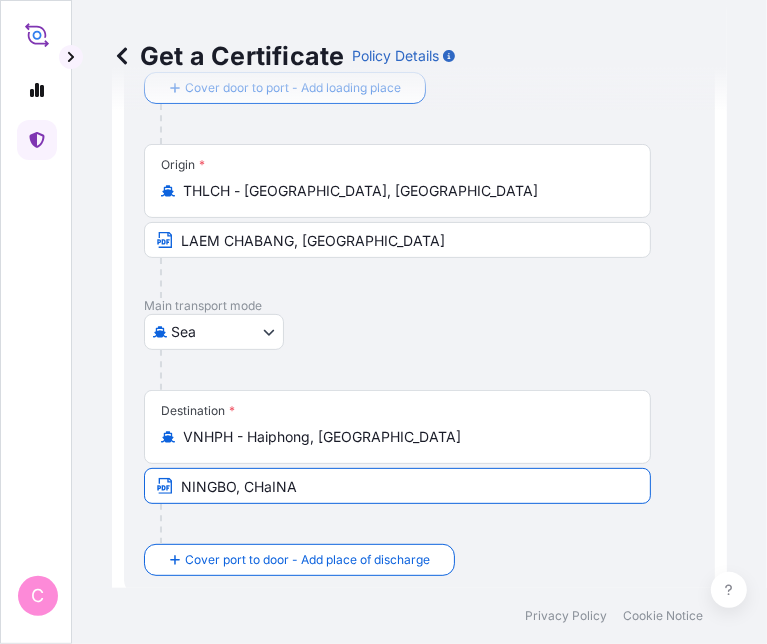 paste on "HAIPHONG PORT, [GEOGRAPHIC_DATA]" 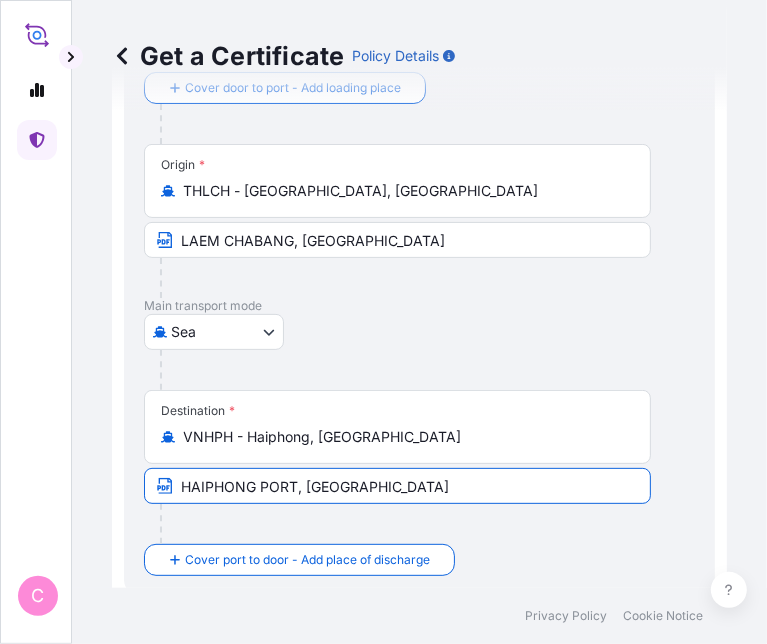 type on "HAIPHONG PORT, [GEOGRAPHIC_DATA]" 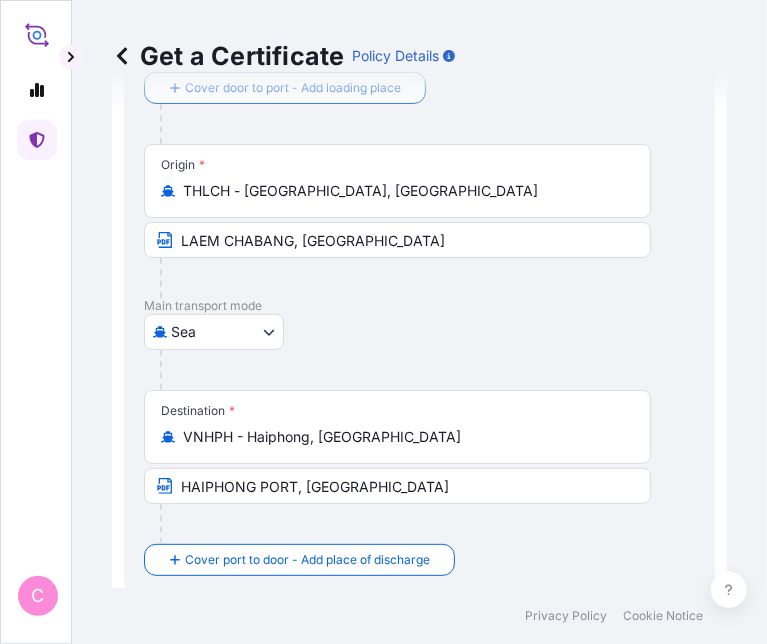 click at bounding box center (405, 524) 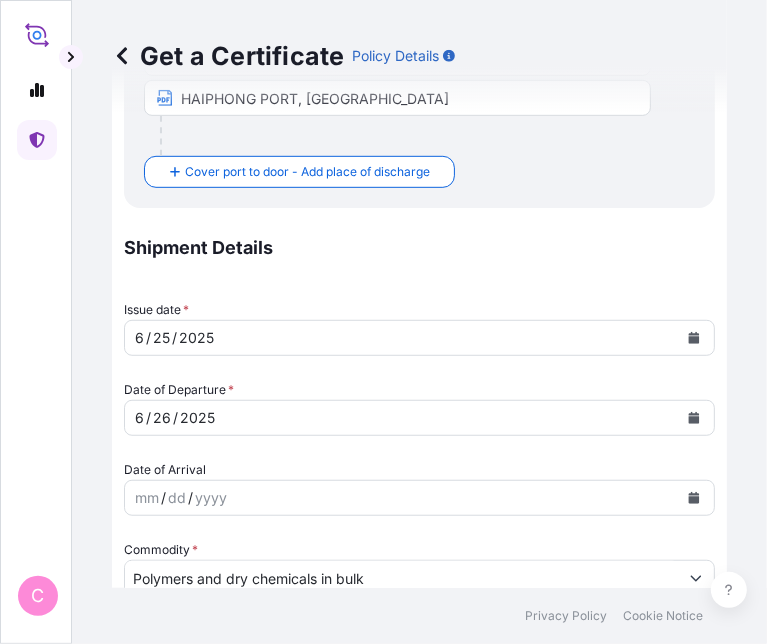 scroll, scrollTop: 515, scrollLeft: 0, axis: vertical 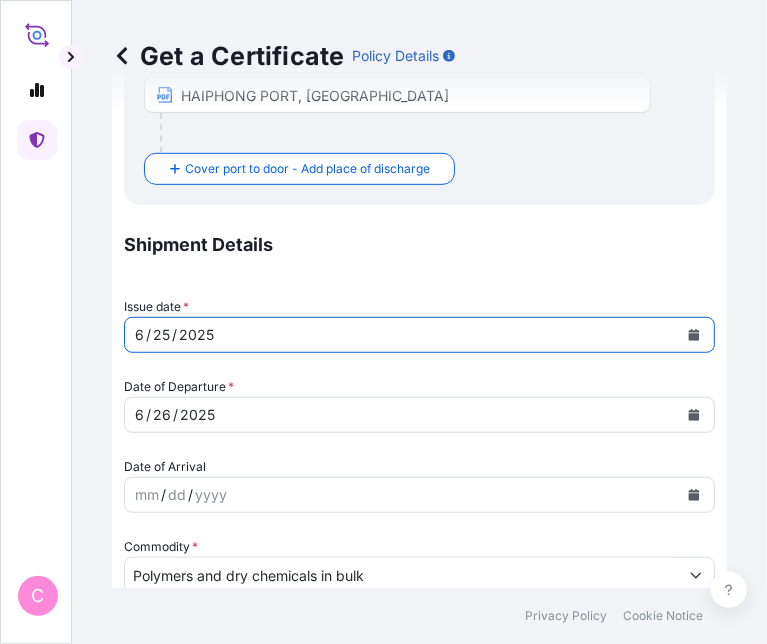 click 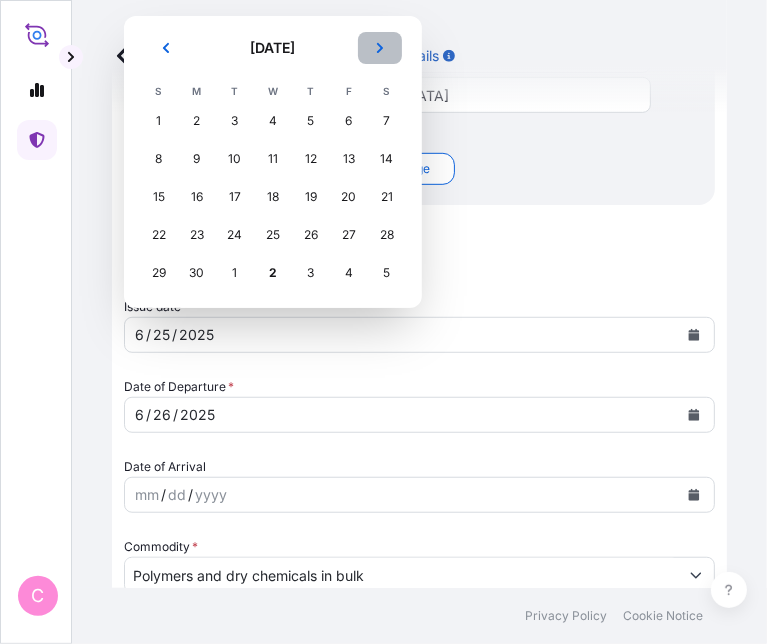 click 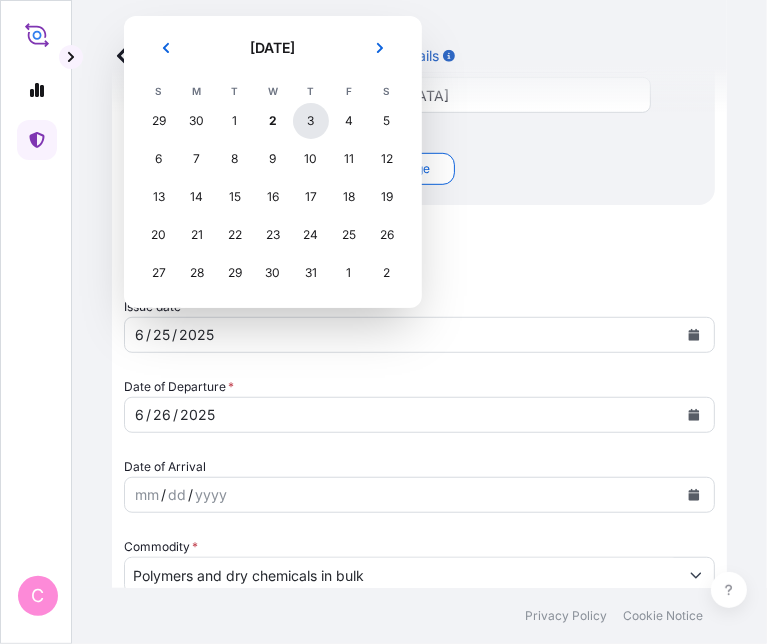 click on "3" at bounding box center [311, 121] 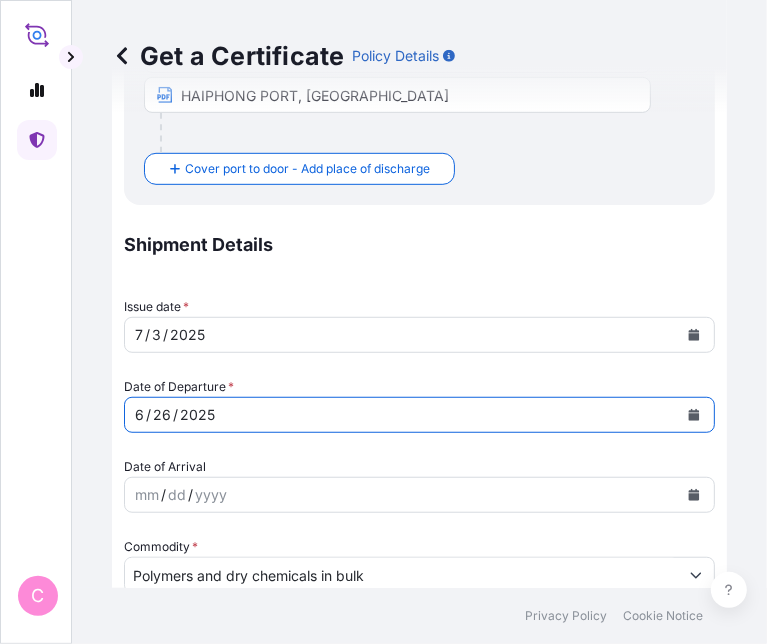 click at bounding box center [694, 415] 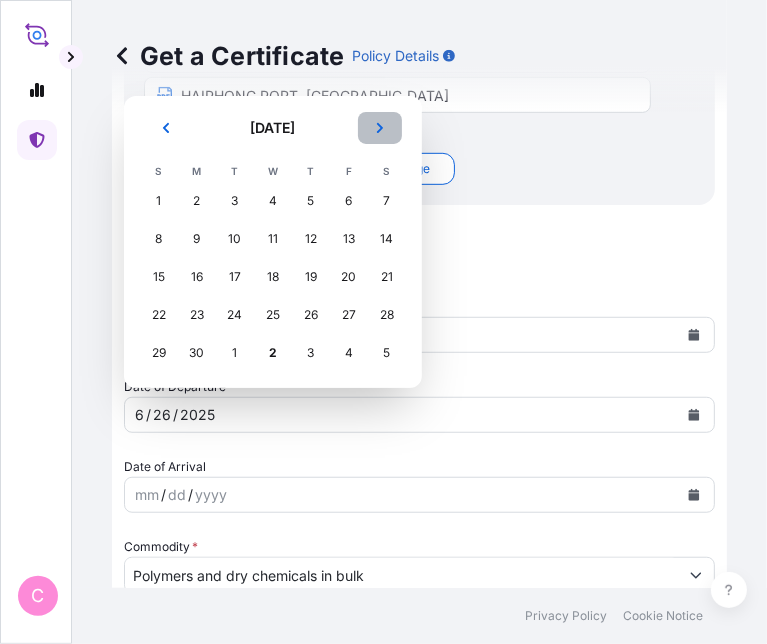 click 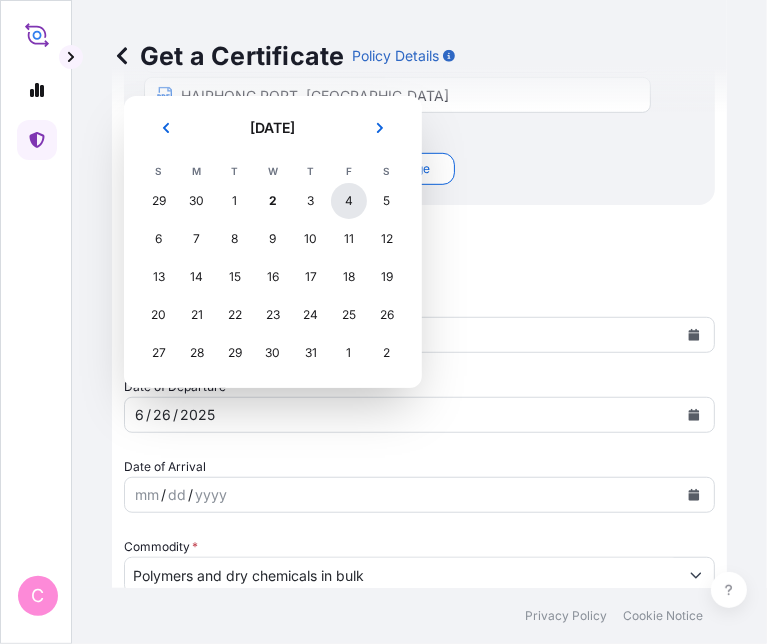 click on "4" at bounding box center [349, 201] 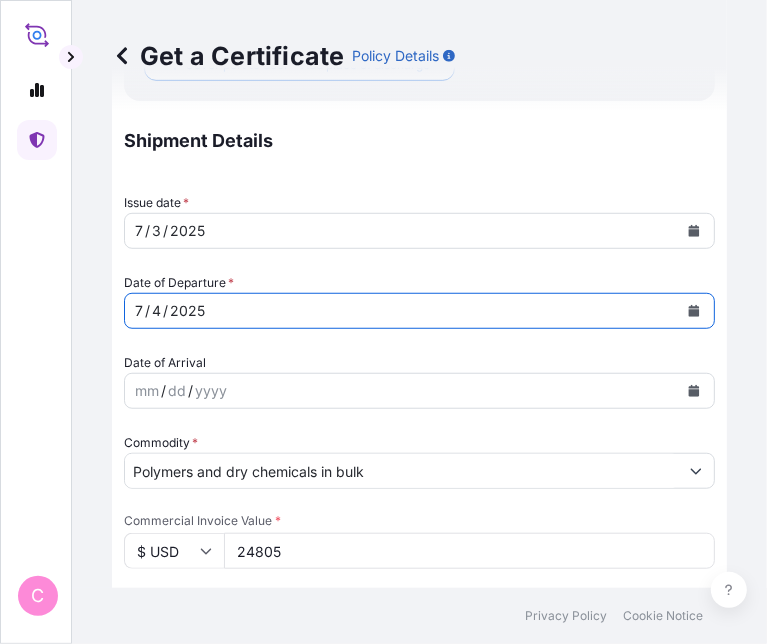 scroll, scrollTop: 675, scrollLeft: 0, axis: vertical 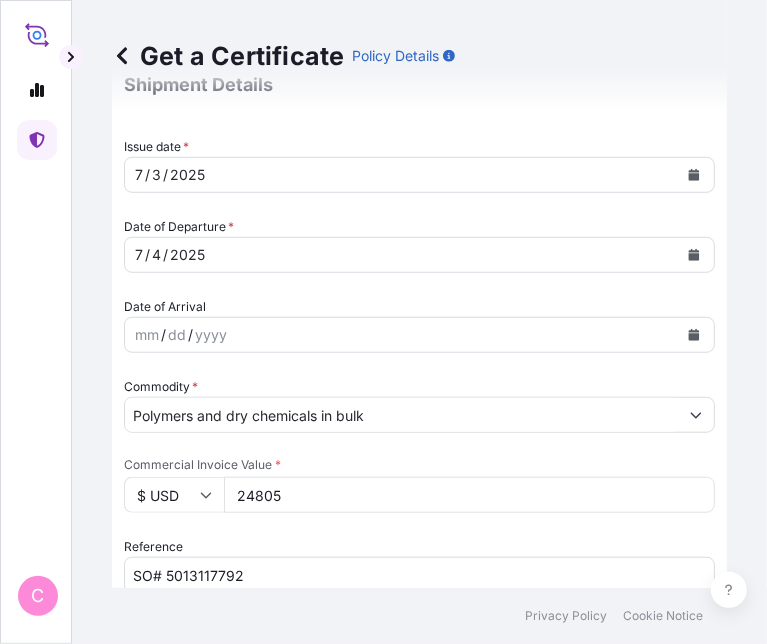 click on "24805" at bounding box center [469, 495] 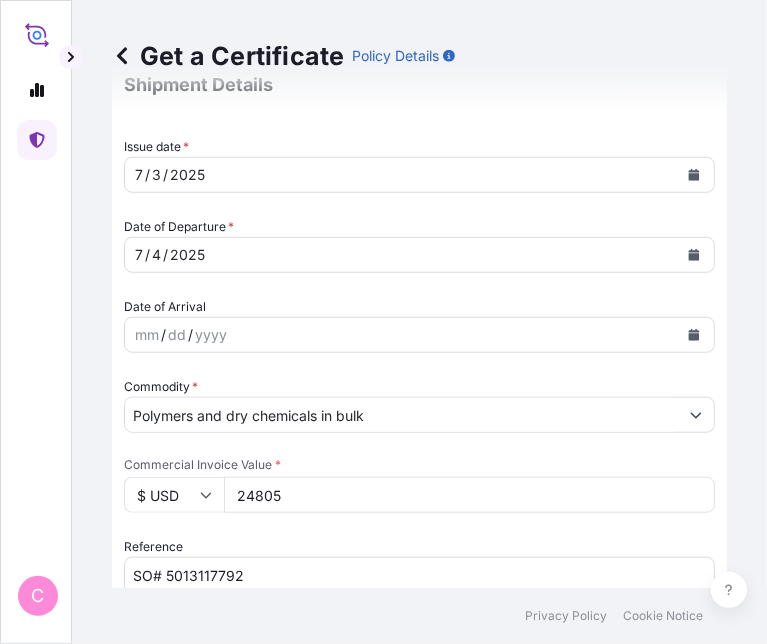 paste on "43160.00" 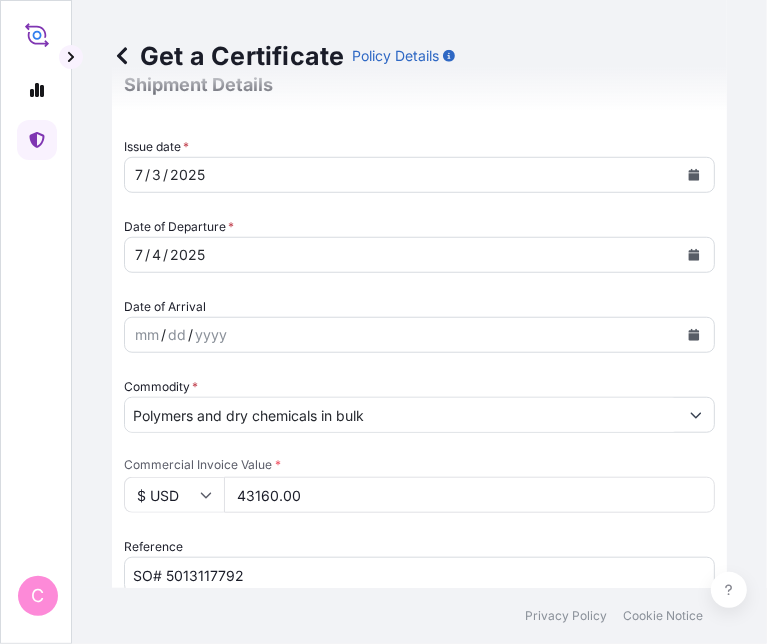 type on "43160.00" 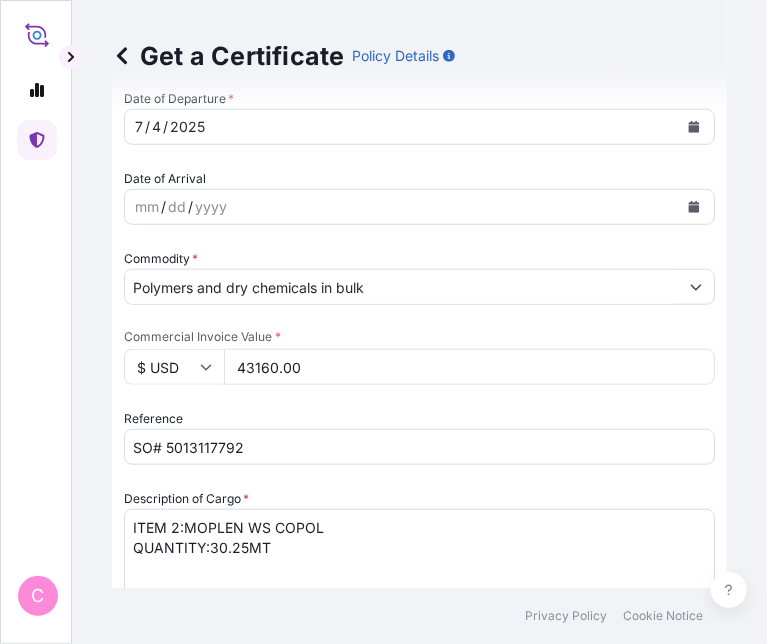 scroll, scrollTop: 804, scrollLeft: 0, axis: vertical 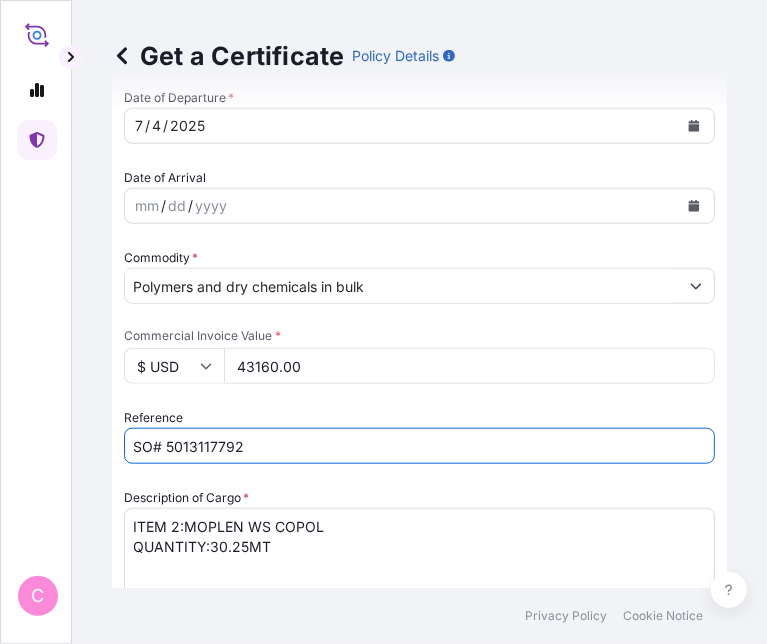 drag, startPoint x: 164, startPoint y: 442, endPoint x: 249, endPoint y: 437, distance: 85.146935 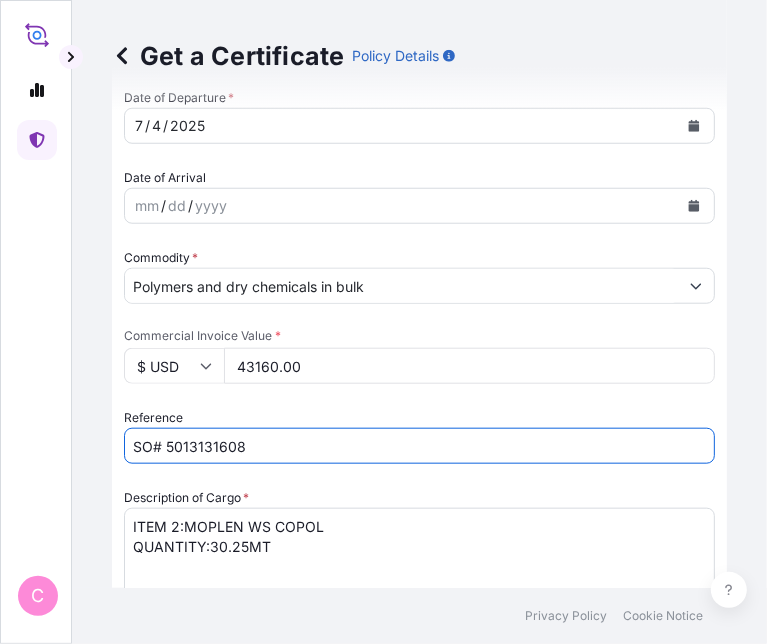 type on "SO# 5013131608" 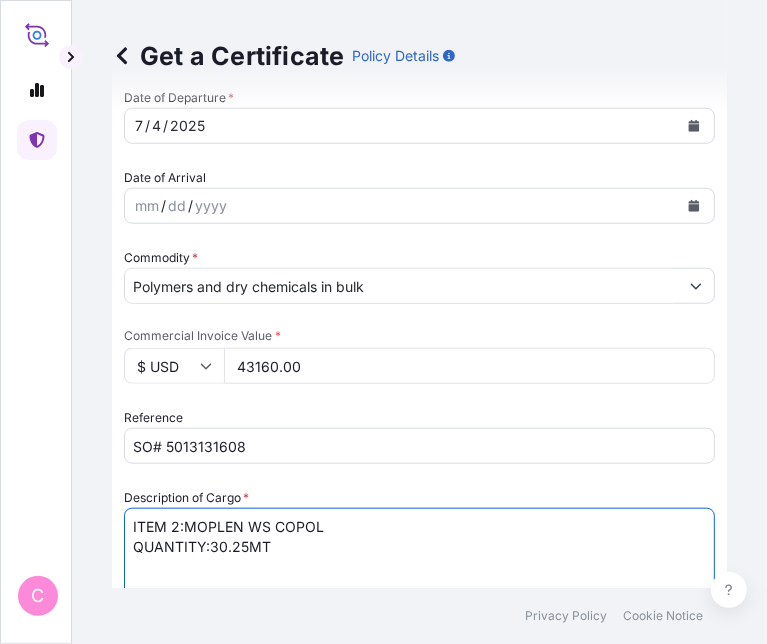 drag, startPoint x: 129, startPoint y: 523, endPoint x: 330, endPoint y: 525, distance: 201.00995 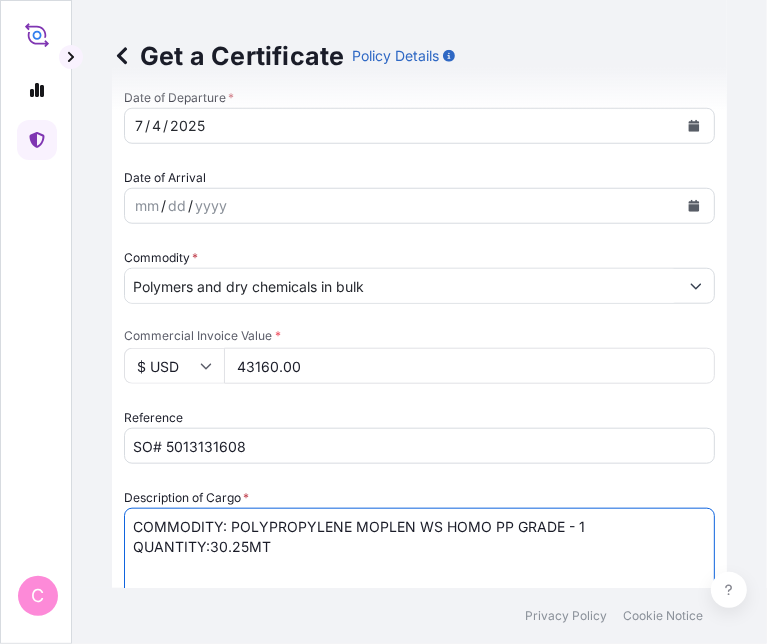 click on "ITEM 2:MOPLEN WS COPOL
QUANTITY:30.25MT" at bounding box center [419, 556] 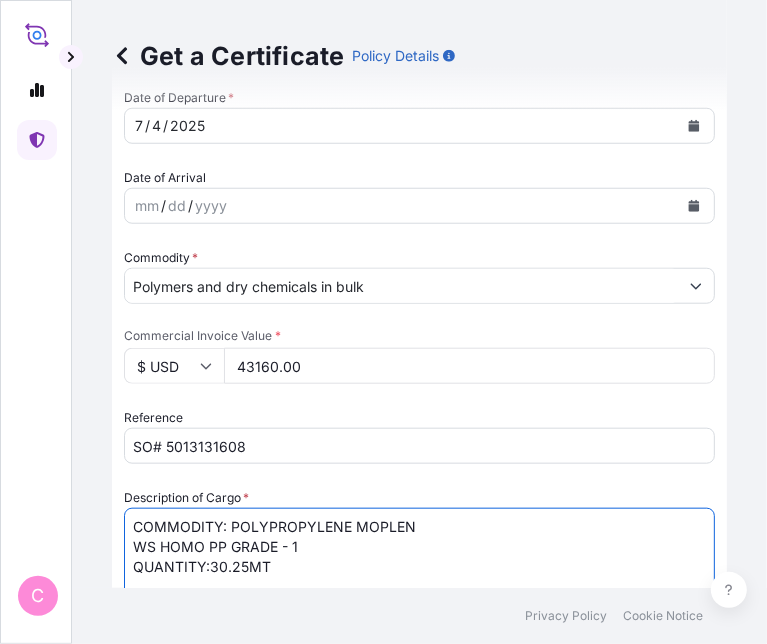 drag, startPoint x: 210, startPoint y: 566, endPoint x: 244, endPoint y: 565, distance: 34.0147 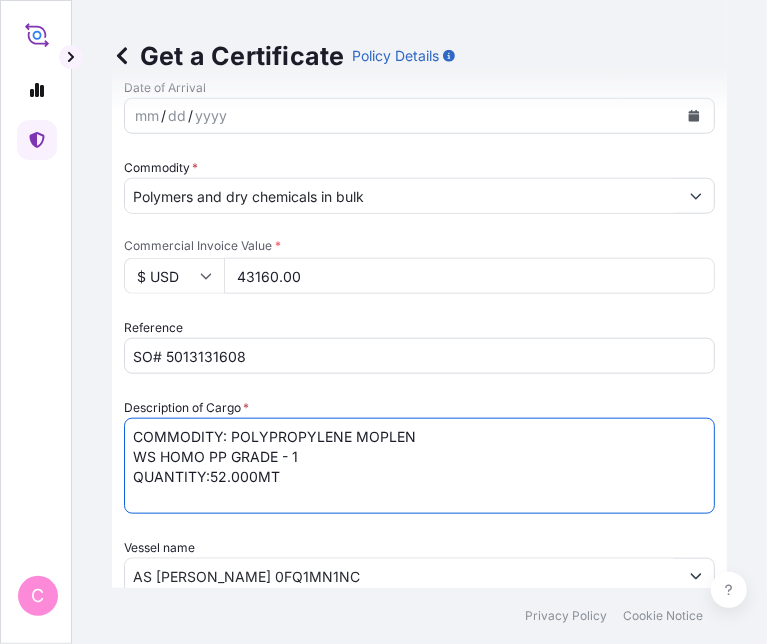 scroll, scrollTop: 902, scrollLeft: 0, axis: vertical 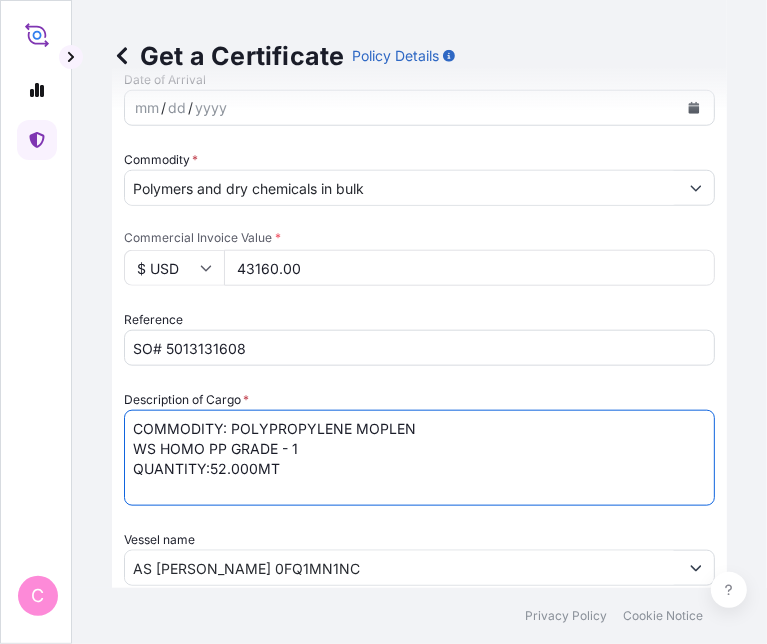 type on "COMMODITY: POLYPROPYLENE MOPLEN
WS HOMO PP GRADE - 1
QUANTITY:52.000MT" 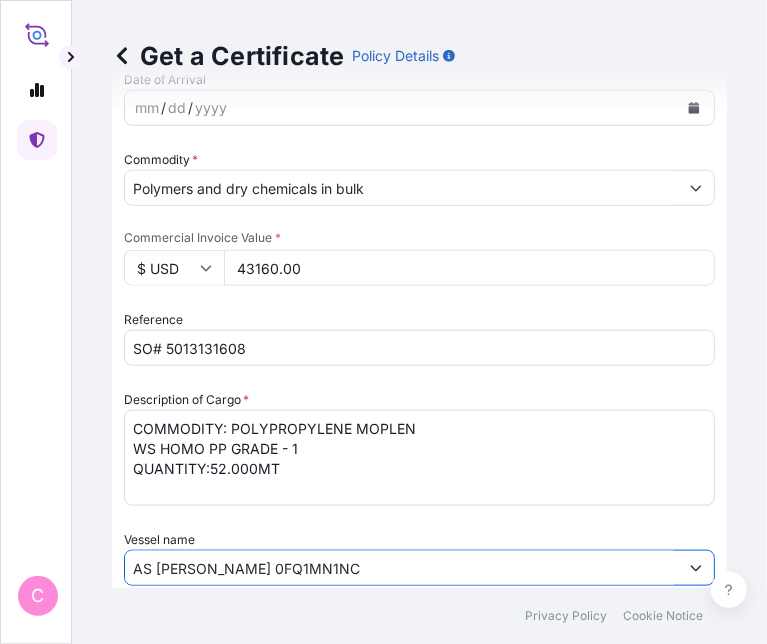 click on "AS [PERSON_NAME] 0FQ1MN1NC" at bounding box center [401, 568] 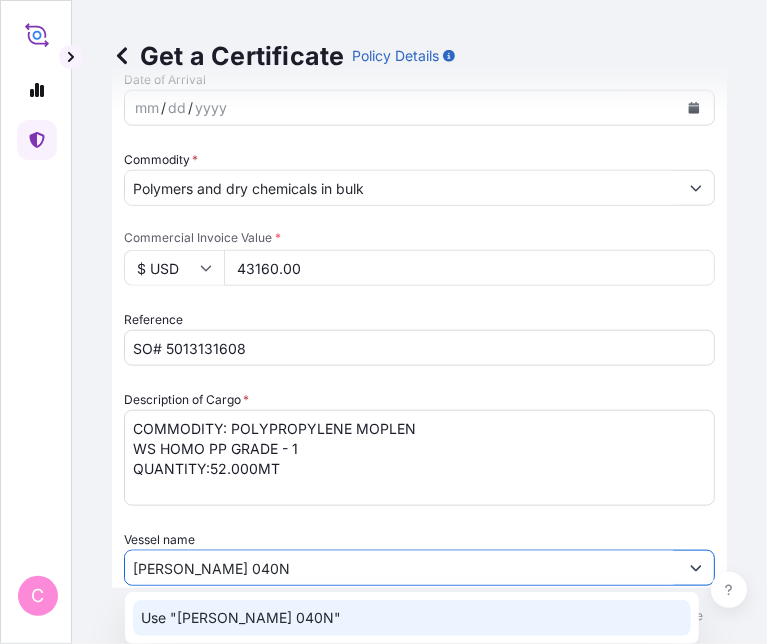 click on "Use "[PERSON_NAME] 040N"" 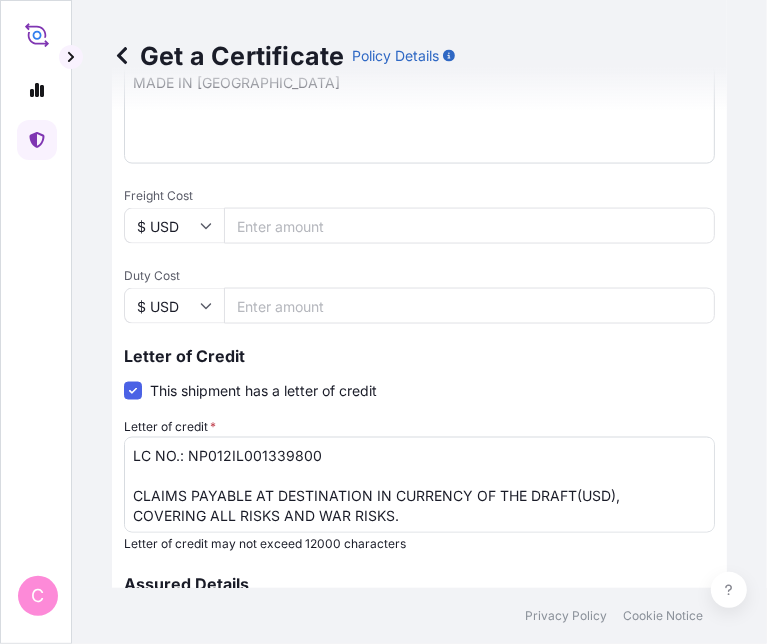 scroll, scrollTop: 1470, scrollLeft: 0, axis: vertical 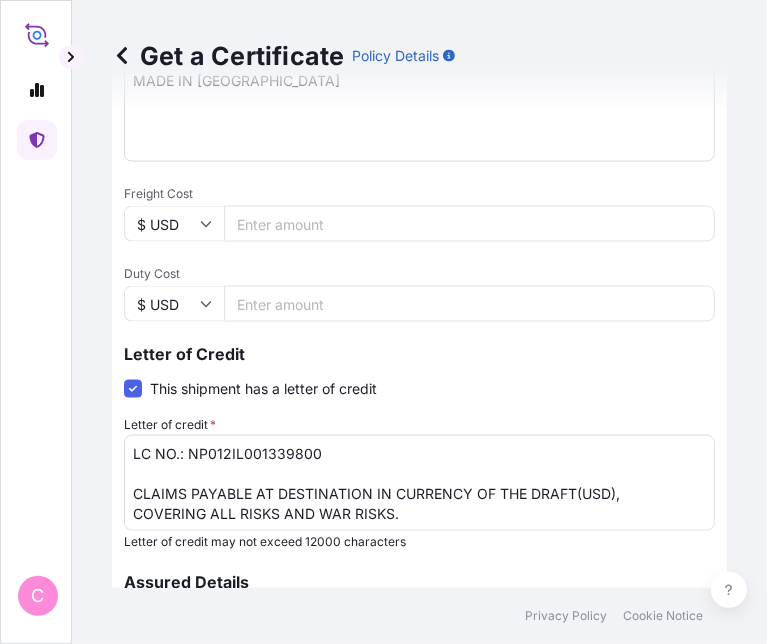 type on "[PERSON_NAME] 040N" 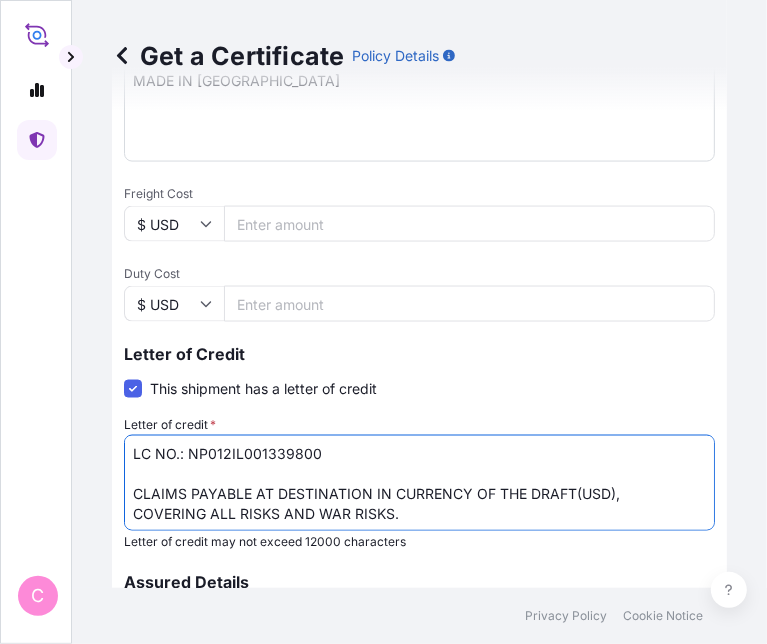 drag, startPoint x: 184, startPoint y: 447, endPoint x: 337, endPoint y: 441, distance: 153.1176 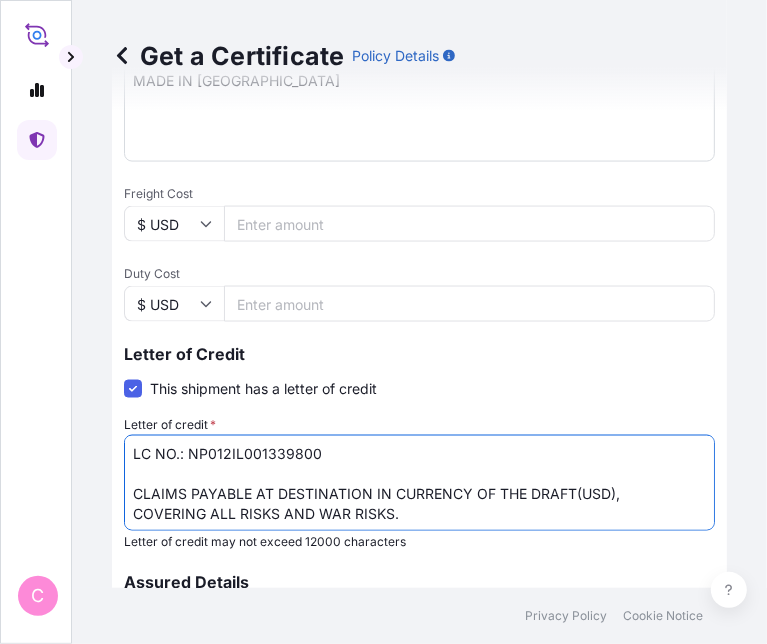 click on "LC NO.: NP012IL001339800
CLAIMS PAYABLE AT DESTINATION IN CURRENCY OF THE DRAFT(USD),
COVERING ALL RISKS AND WAR RISKS.
NO. OF ORIGINAL ISSUED: 02 (01 ORIGINAL + 01 DUPLICATE)" at bounding box center (419, 483) 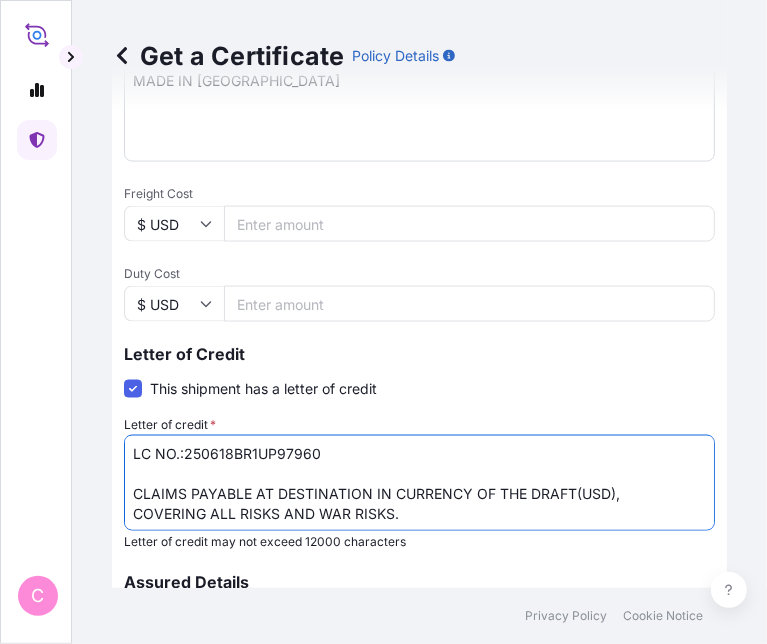 scroll, scrollTop: 41, scrollLeft: 0, axis: vertical 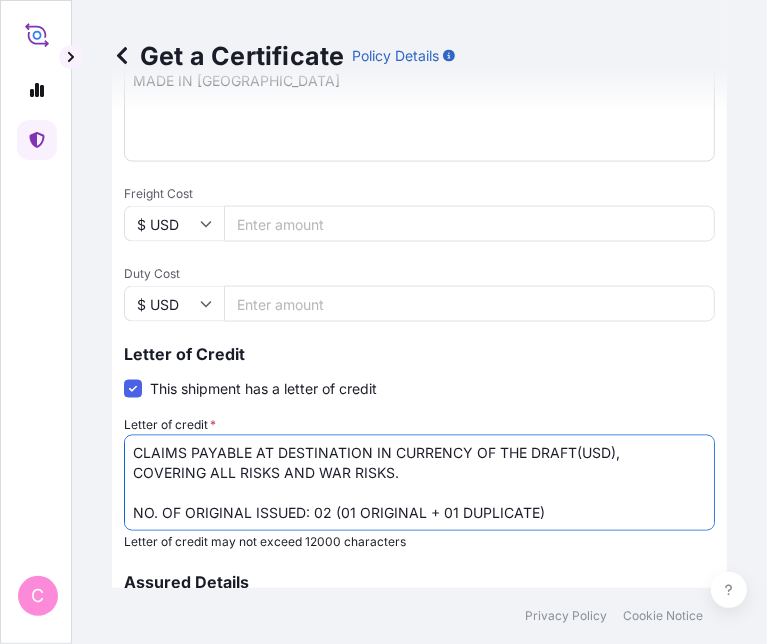 drag, startPoint x: 131, startPoint y: 488, endPoint x: 394, endPoint y: 482, distance: 263.06842 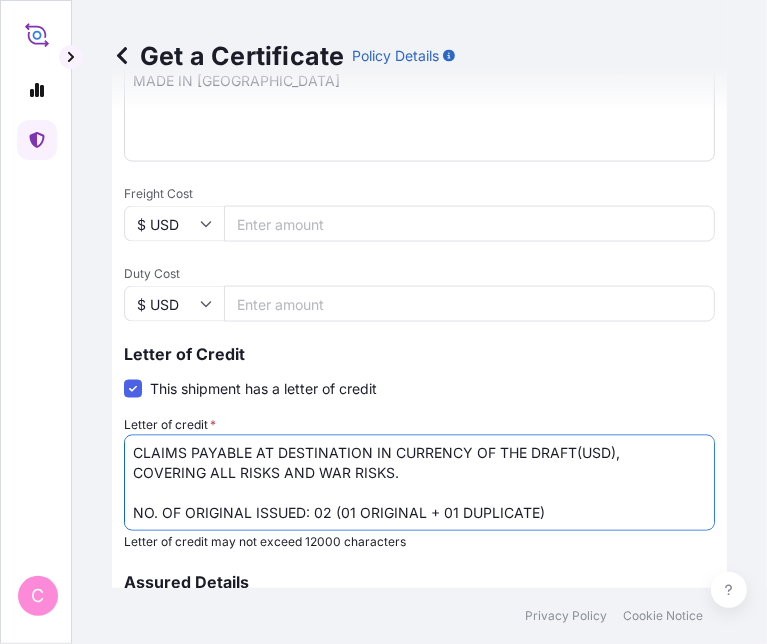 click on "LC NO.: NP012IL001339800
CLAIMS PAYABLE AT DESTINATION IN CURRENCY OF THE DRAFT(USD),
COVERING ALL RISKS AND WAR RISKS.
NO. OF ORIGINAL ISSUED: 02 (01 ORIGINAL + 01 DUPLICATE)" at bounding box center [419, 483] 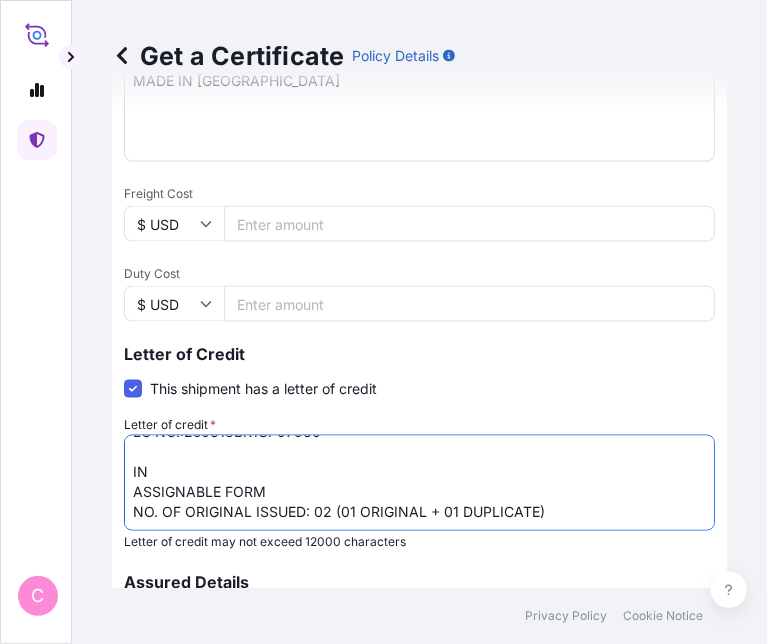 scroll, scrollTop: 21, scrollLeft: 0, axis: vertical 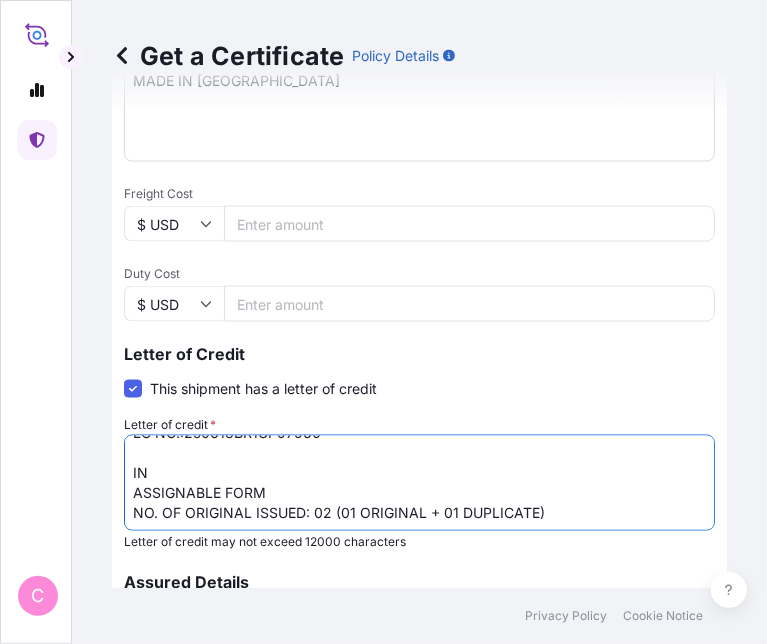 click on "LC NO.: NP012IL001339800
CLAIMS PAYABLE AT DESTINATION IN CURRENCY OF THE DRAFT(USD),
COVERING ALL RISKS AND WAR RISKS.
NO. OF ORIGINAL ISSUED: 02 (01 ORIGINAL + 01 DUPLICATE)" at bounding box center (419, 483) 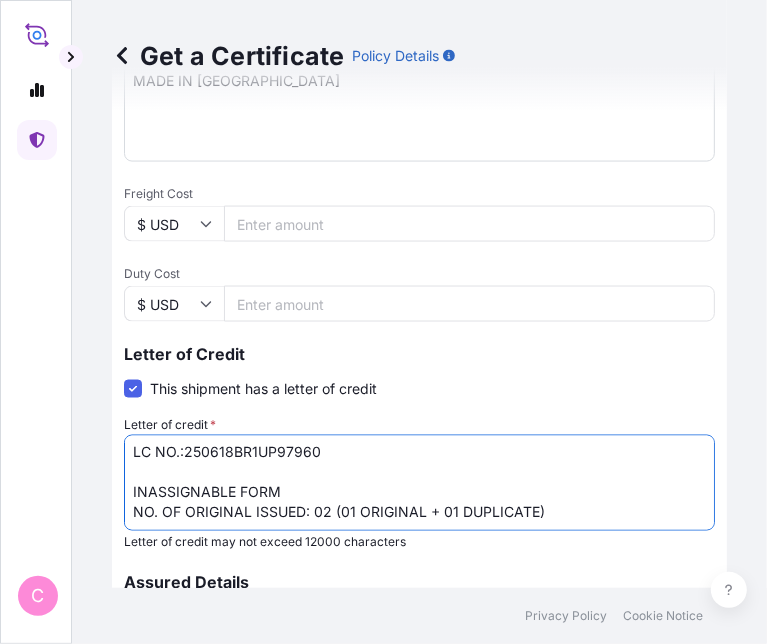 scroll, scrollTop: 1, scrollLeft: 0, axis: vertical 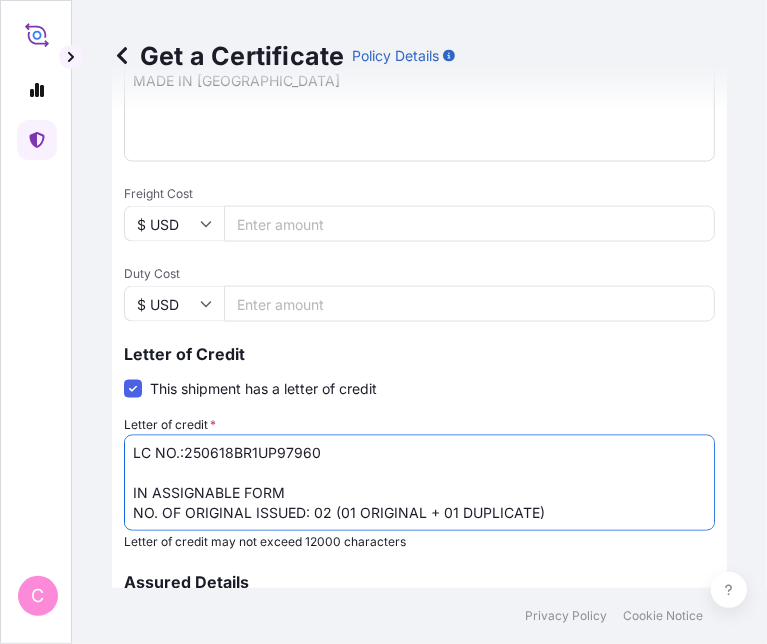 click on "LC NO.: NP012IL001339800
CLAIMS PAYABLE AT DESTINATION IN CURRENCY OF THE DRAFT(USD),
COVERING ALL RISKS AND WAR RISKS.
NO. OF ORIGINAL ISSUED: 02 (01 ORIGINAL + 01 DUPLICATE)" at bounding box center (419, 483) 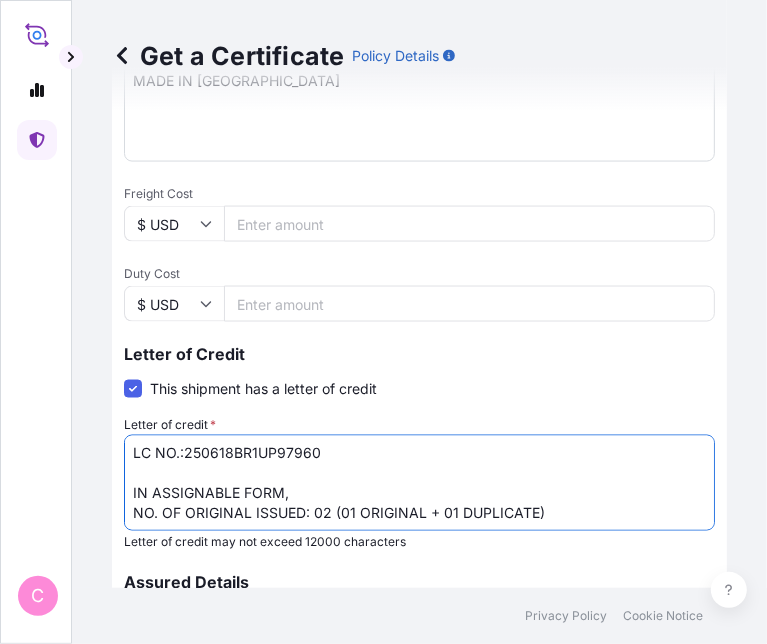 click on "LC NO.: NP012IL001339800
CLAIMS PAYABLE AT DESTINATION IN CURRENCY OF THE DRAFT(USD),
COVERING ALL RISKS AND WAR RISKS.
NO. OF ORIGINAL ISSUED: 02 (01 ORIGINAL + 01 DUPLICATE)" at bounding box center [419, 483] 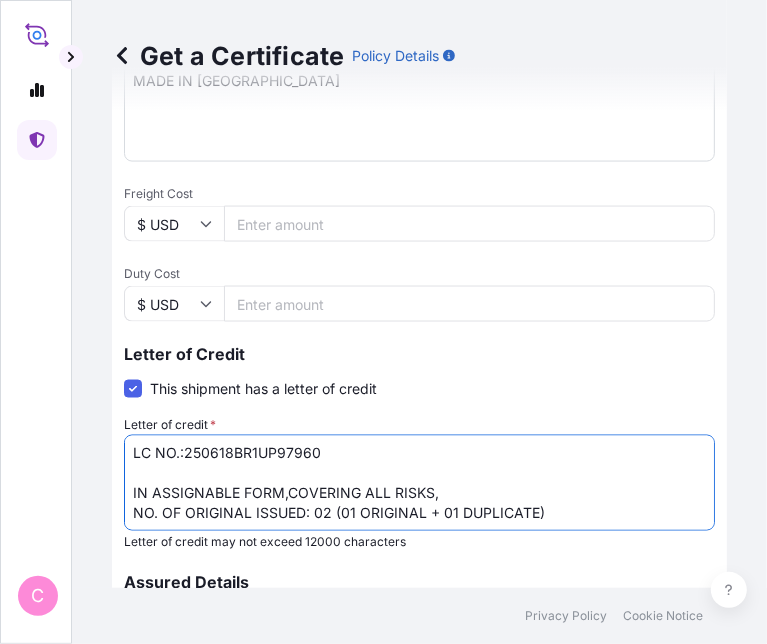 click on "LC NO.: NP012IL001339800
CLAIMS PAYABLE AT DESTINATION IN CURRENCY OF THE DRAFT(USD),
COVERING ALL RISKS AND WAR RISKS.
NO. OF ORIGINAL ISSUED: 02 (01 ORIGINAL + 01 DUPLICATE)" at bounding box center [419, 483] 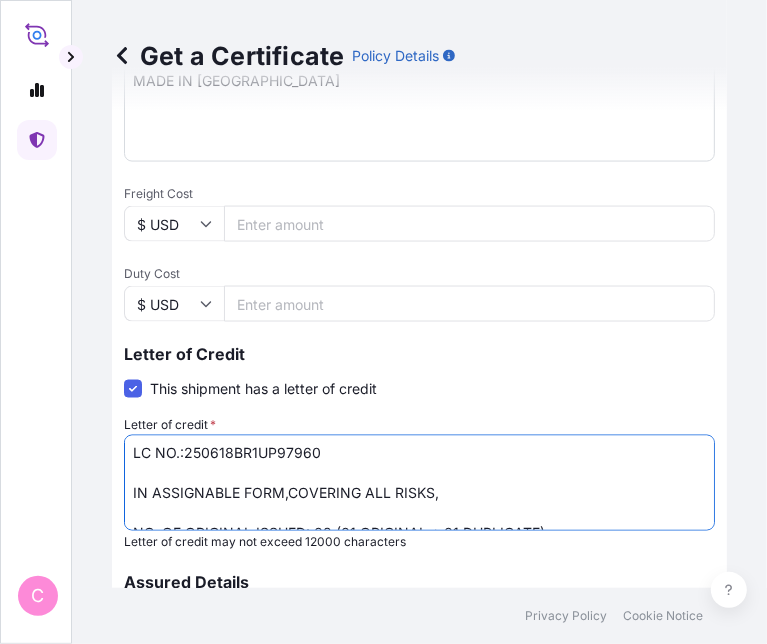 scroll, scrollTop: 21, scrollLeft: 0, axis: vertical 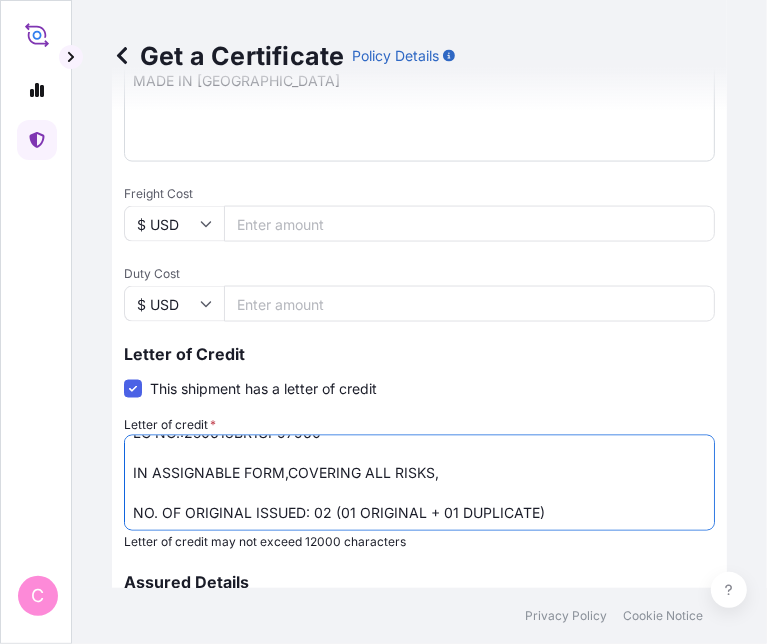 paste on "IN THE INVOICE CURRRENCY, IRRESPECTIVE
OF PERCENTAGE, SHOWING CLAIM PAYABLE IN [GEOGRAPHIC_DATA] BY A NAMED CLAIMS
OR SETTLING INSURANCE AGENT LOCATED IN [GEOGRAPHIC_DATA] (WITH DETAILS OF
FULL NAME, ADDRESS AND TEL NO. OF THIS AGENT)" 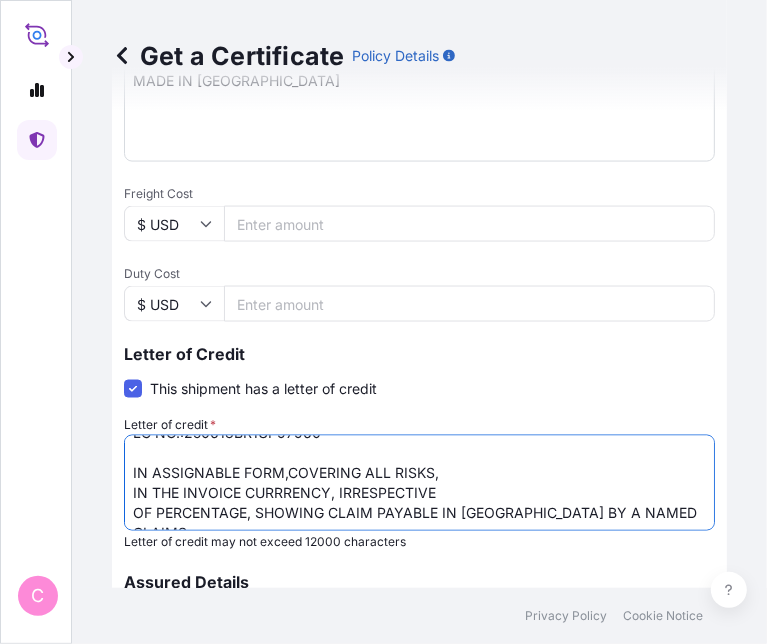 scroll, scrollTop: 81, scrollLeft: 0, axis: vertical 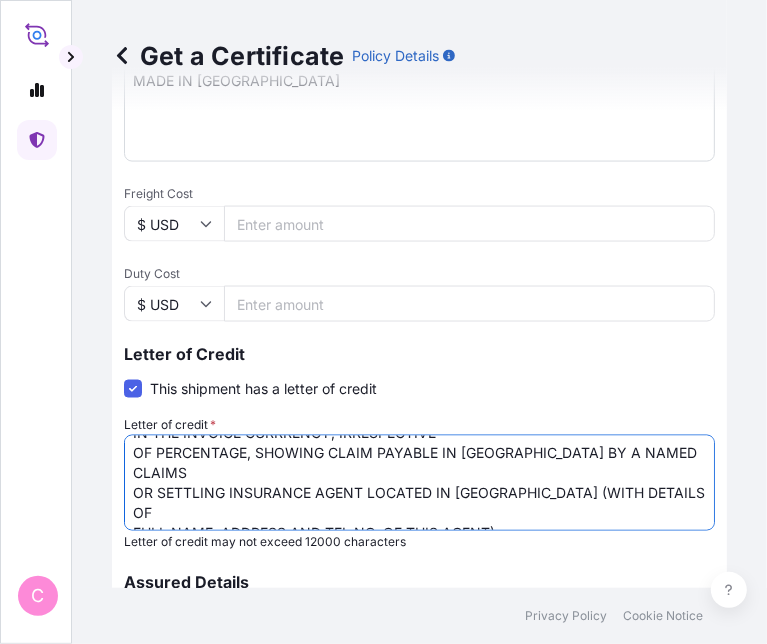 click on "LC NO.: NP012IL001339800
CLAIMS PAYABLE AT DESTINATION IN CURRENCY OF THE DRAFT(USD),
COVERING ALL RISKS AND WAR RISKS.
NO. OF ORIGINAL ISSUED: 02 (01 ORIGINAL + 01 DUPLICATE)" at bounding box center [419, 483] 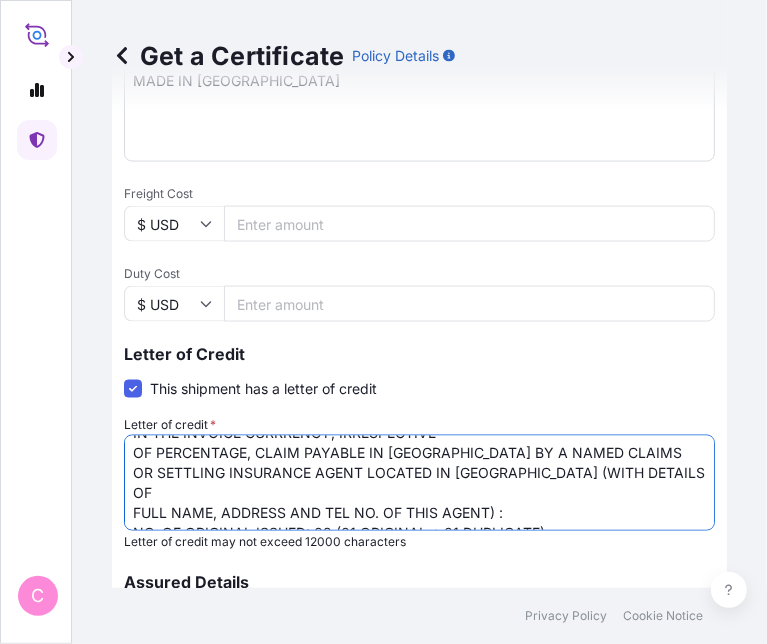 click on "LC NO.: NP012IL001339800
CLAIMS PAYABLE AT DESTINATION IN CURRENCY OF THE DRAFT(USD),
COVERING ALL RISKS AND WAR RISKS.
NO. OF ORIGINAL ISSUED: 02 (01 ORIGINAL + 01 DUPLICATE)" at bounding box center (419, 483) 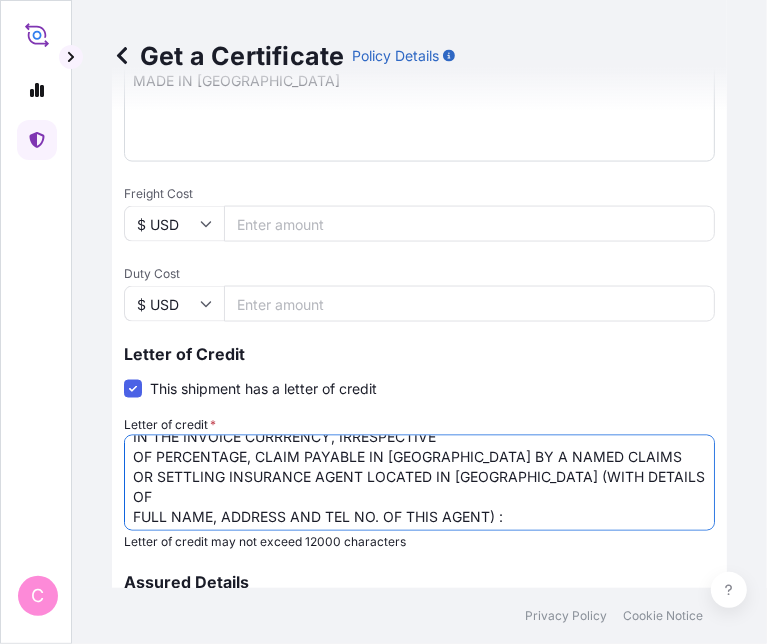 scroll, scrollTop: 81, scrollLeft: 0, axis: vertical 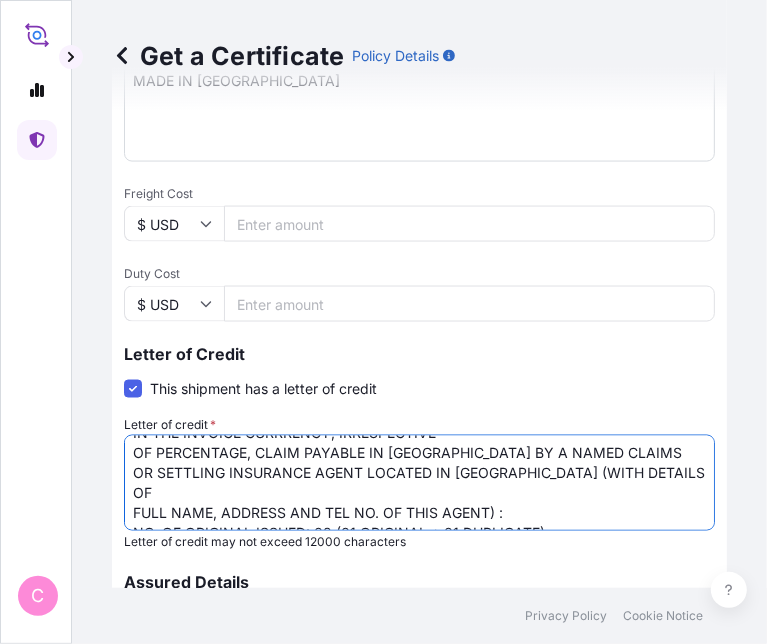 drag, startPoint x: 542, startPoint y: 447, endPoint x: 152, endPoint y: 474, distance: 390.9335 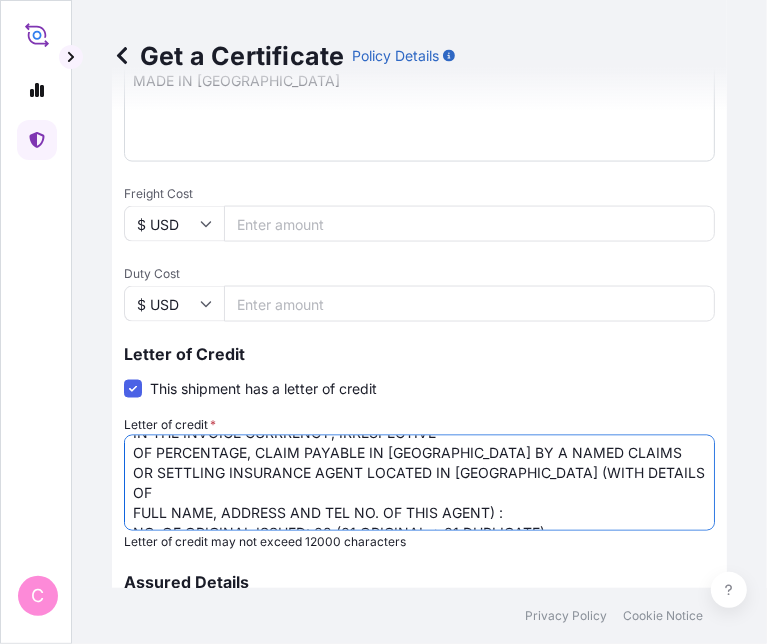 click on "LC NO.: NP012IL001339800
CLAIMS PAYABLE AT DESTINATION IN CURRENCY OF THE DRAFT(USD),
COVERING ALL RISKS AND WAR RISKS.
NO. OF ORIGINAL ISSUED: 02 (01 ORIGINAL + 01 DUPLICATE)" at bounding box center [419, 483] 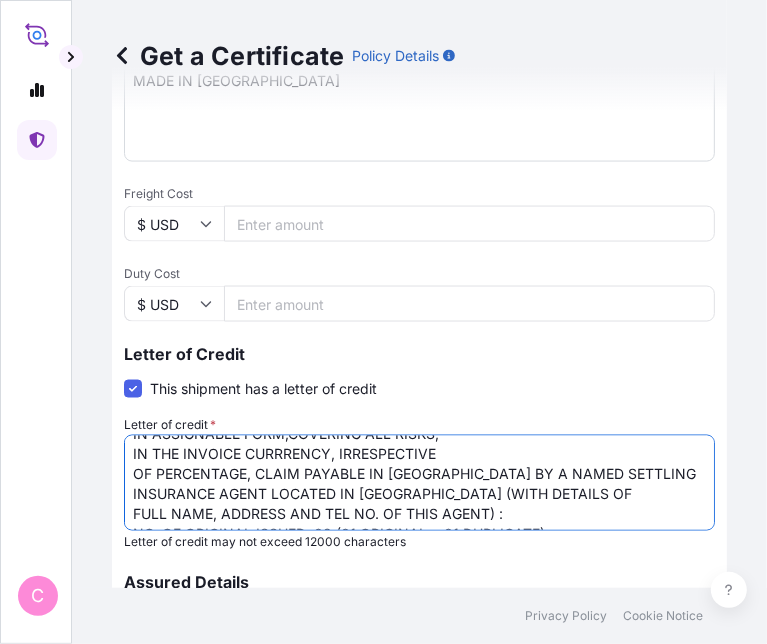 scroll, scrollTop: 60, scrollLeft: 0, axis: vertical 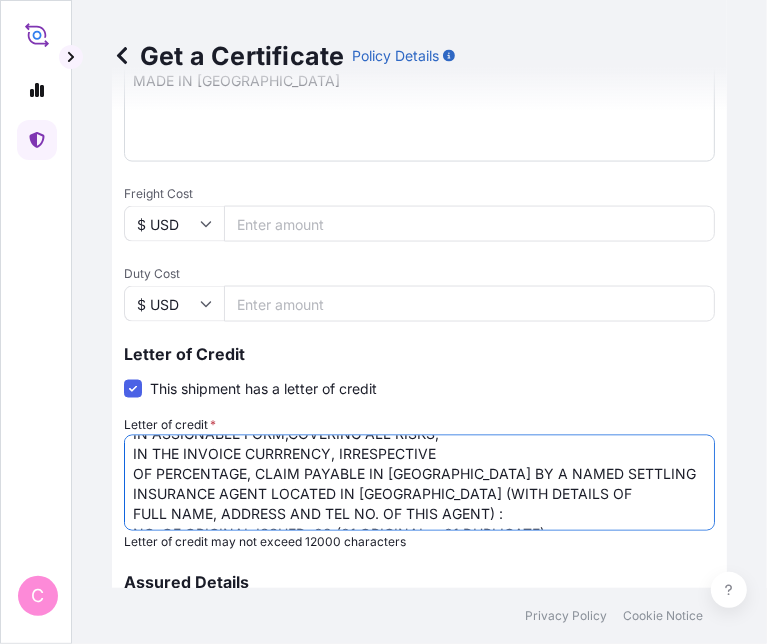 click on "LC NO.: NP012IL001339800
CLAIMS PAYABLE AT DESTINATION IN CURRENCY OF THE DRAFT(USD),
COVERING ALL RISKS AND WAR RISKS.
NO. OF ORIGINAL ISSUED: 02 (01 ORIGINAL + 01 DUPLICATE)" at bounding box center (419, 483) 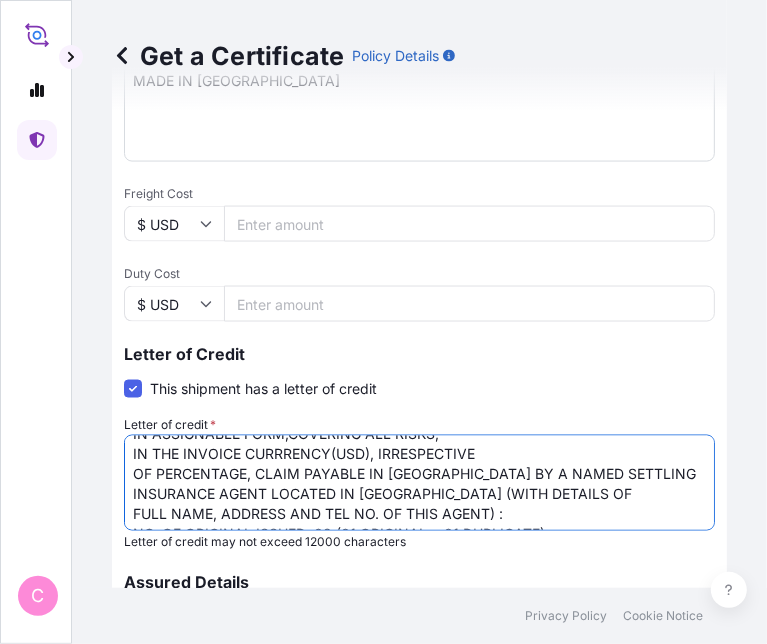 click on "LC NO.: NP012IL001339800
CLAIMS PAYABLE AT DESTINATION IN CURRENCY OF THE DRAFT(USD),
COVERING ALL RISKS AND WAR RISKS.
NO. OF ORIGINAL ISSUED: 02 (01 ORIGINAL + 01 DUPLICATE)" at bounding box center (419, 483) 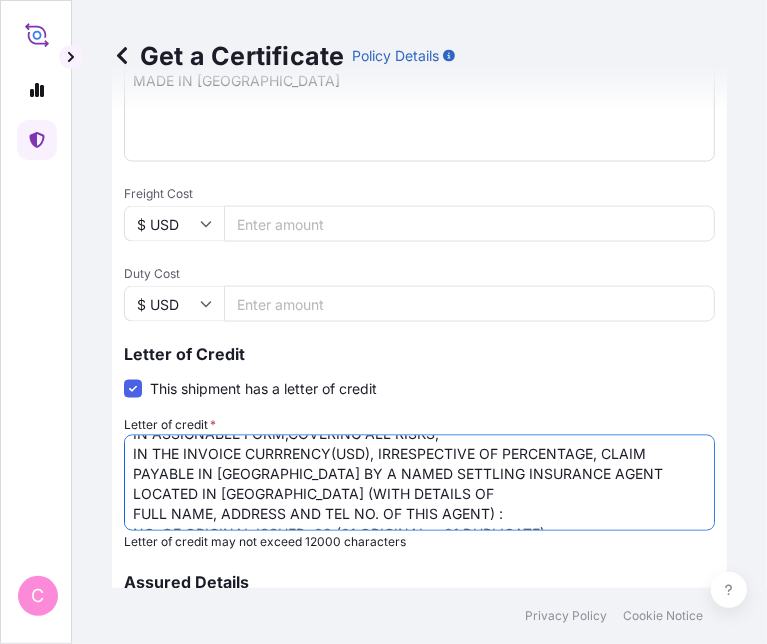 click on "LC NO.: NP012IL001339800
CLAIMS PAYABLE AT DESTINATION IN CURRENCY OF THE DRAFT(USD),
COVERING ALL RISKS AND WAR RISKS.
NO. OF ORIGINAL ISSUED: 02 (01 ORIGINAL + 01 DUPLICATE)" at bounding box center [419, 483] 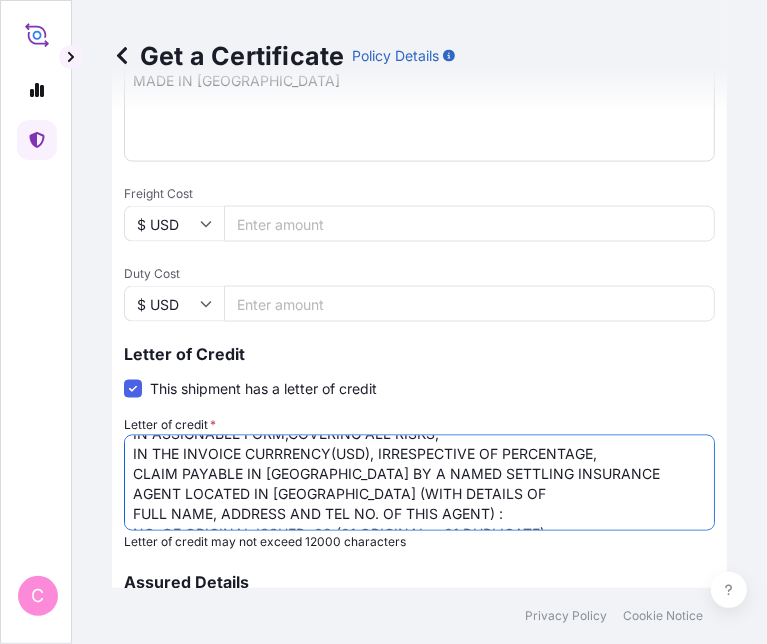 click on "LC NO.: NP012IL001339800
CLAIMS PAYABLE AT DESTINATION IN CURRENCY OF THE DRAFT(USD),
COVERING ALL RISKS AND WAR RISKS.
NO. OF ORIGINAL ISSUED: 02 (01 ORIGINAL + 01 DUPLICATE)" at bounding box center [419, 483] 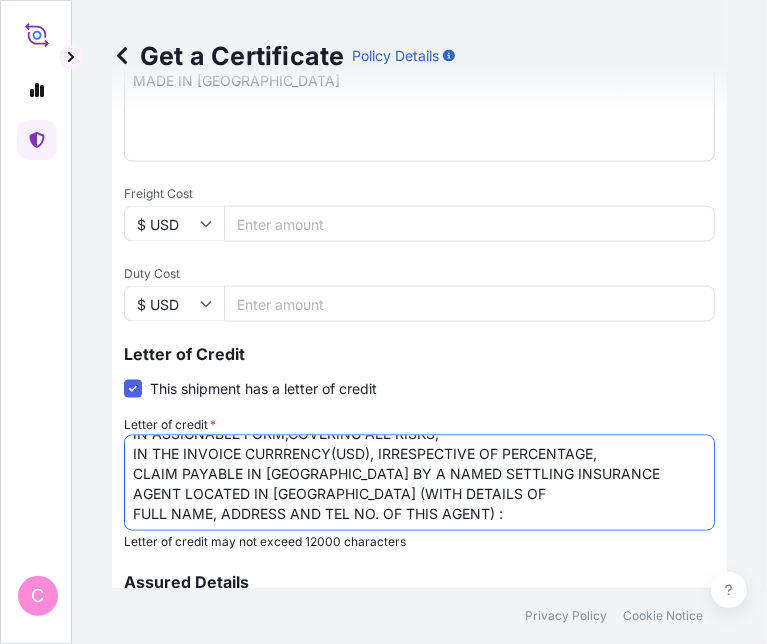 scroll, scrollTop: 72, scrollLeft: 0, axis: vertical 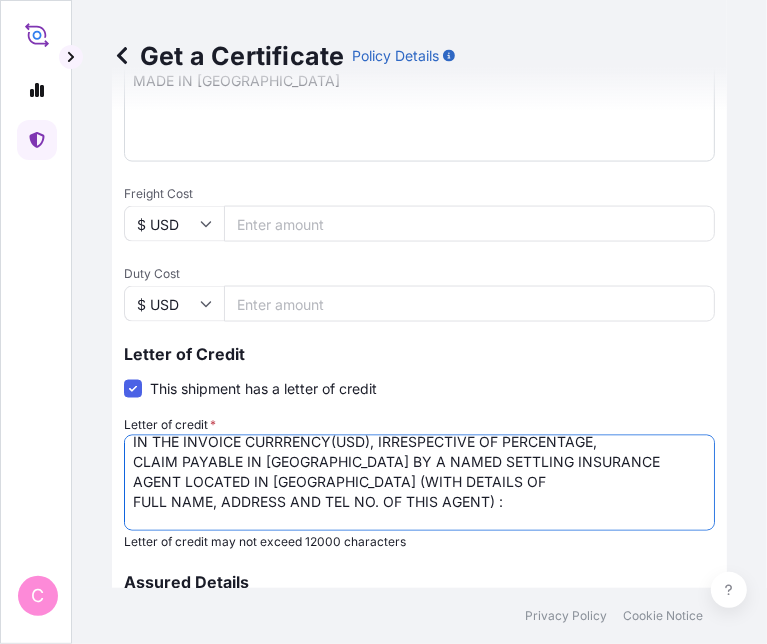 paste on "Baoviet Insurance
[STREET_ADDRESS][PERSON_NAME][PERSON_NAME][PERSON_NAME][PERSON_NAME]
Tel No.: [PHONE_NUMBER] (24 hours)" 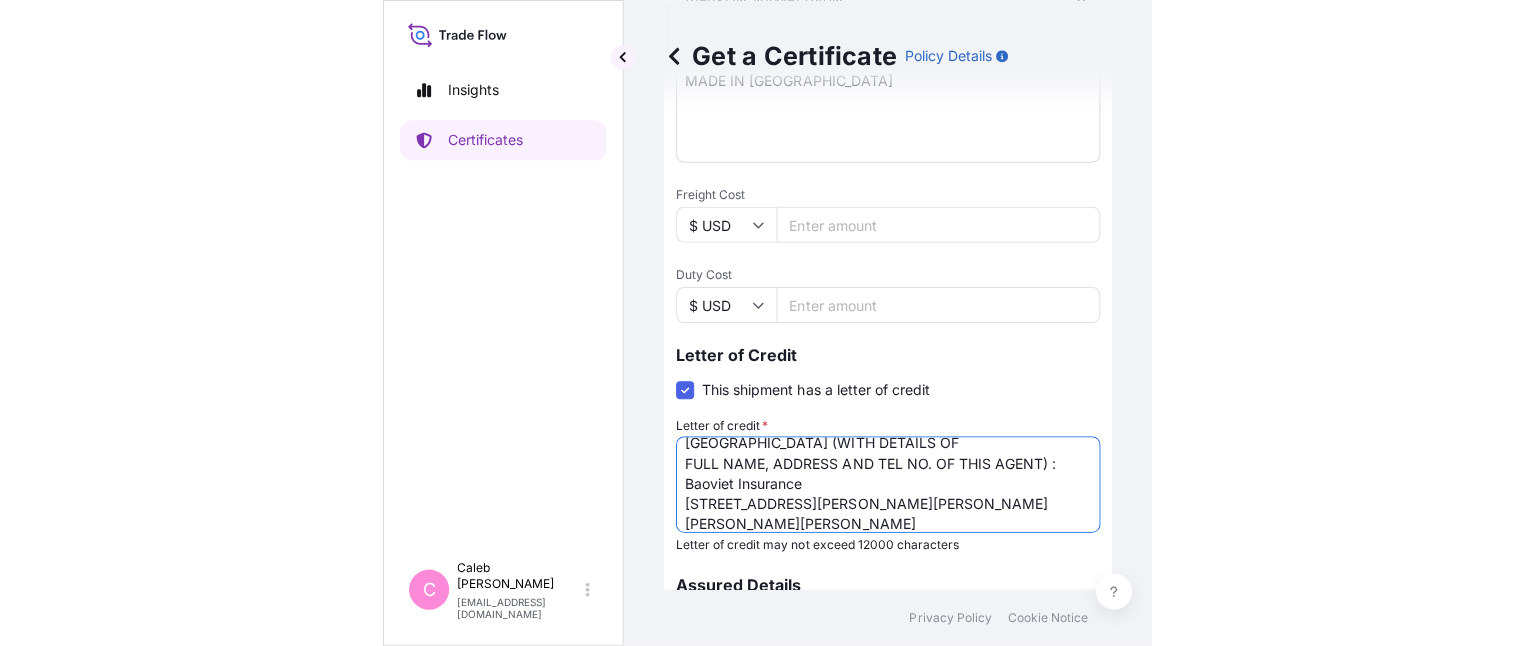 scroll, scrollTop: 141, scrollLeft: 0, axis: vertical 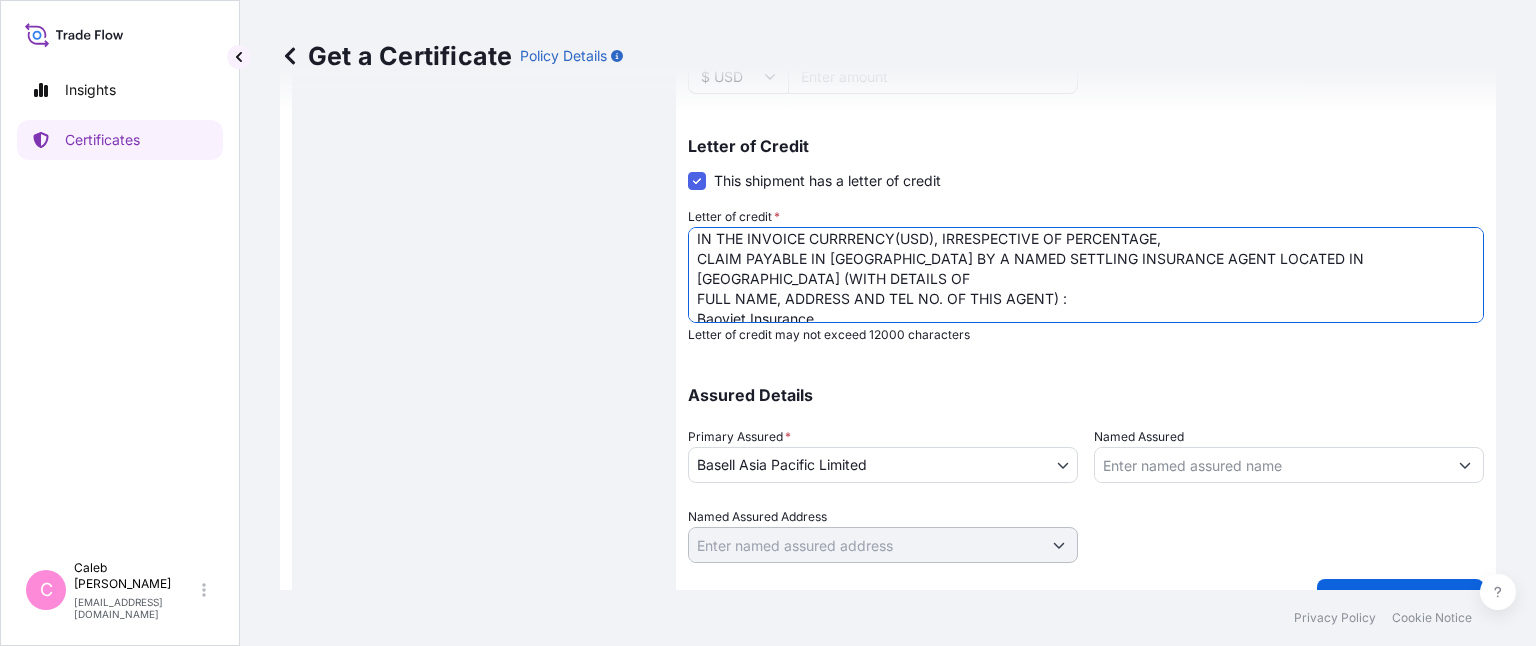 click on "LC NO.: NP012IL001339800
CLAIMS PAYABLE AT DESTINATION IN CURRENCY OF THE DRAFT(USD),
COVERING ALL RISKS AND WAR RISKS.
NO. OF ORIGINAL ISSUED: 02 (01 ORIGINAL + 01 DUPLICATE)" at bounding box center [1086, 275] 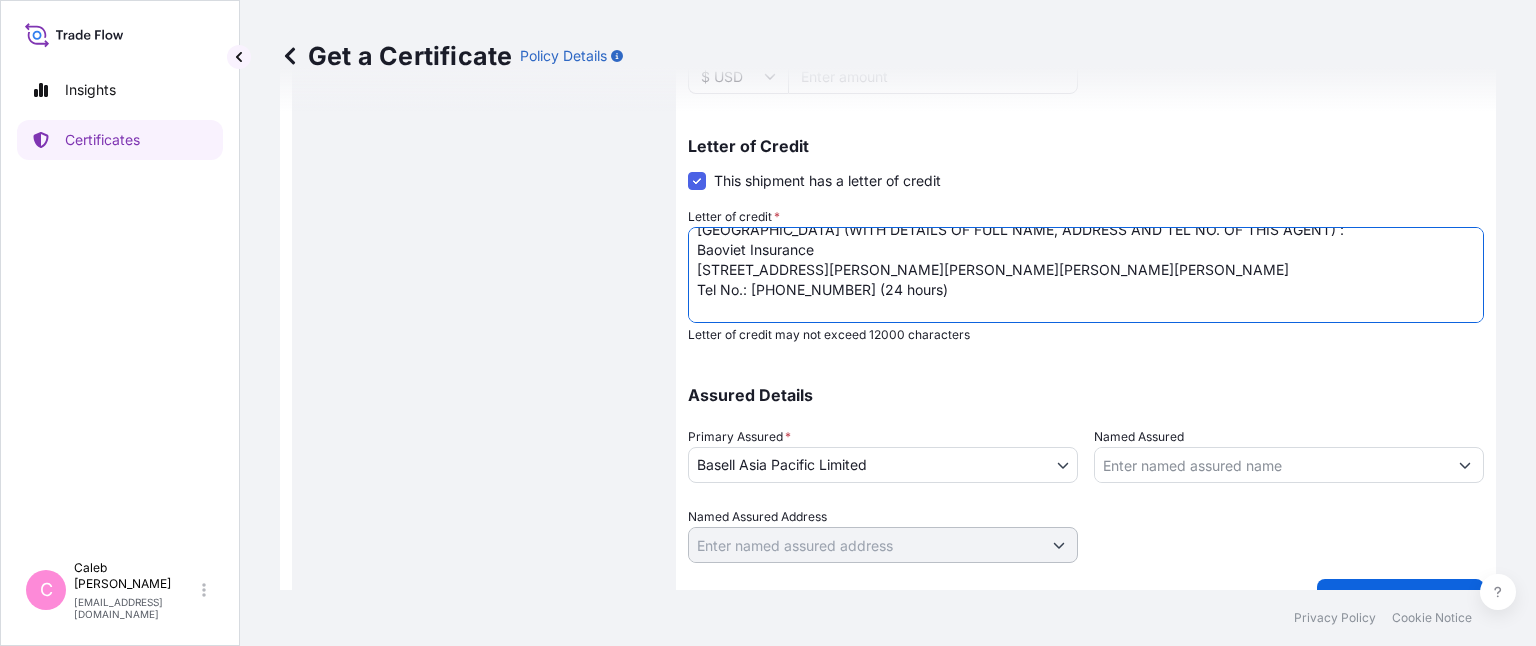 scroll, scrollTop: 141, scrollLeft: 0, axis: vertical 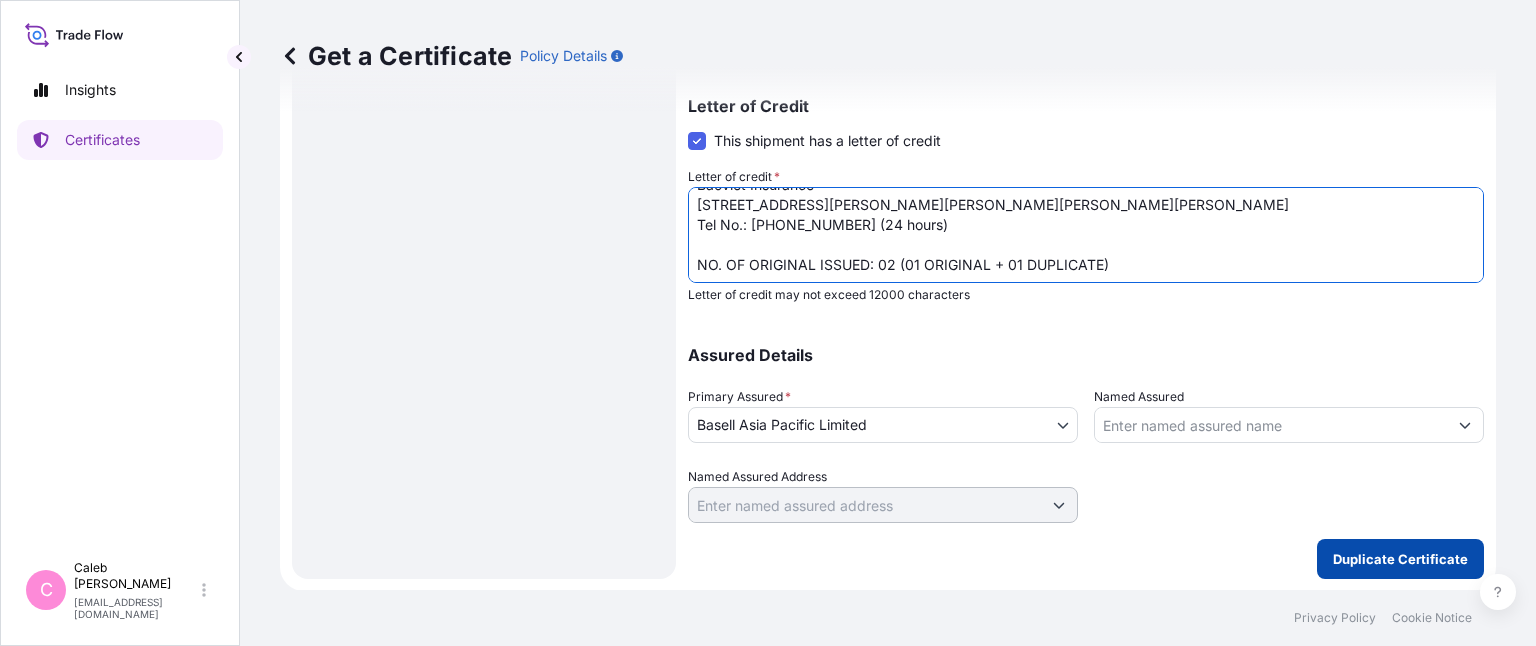 type on "LC NO.:250618BR1UP97960
IN ASSIGNABLE FORM,COVERING ALL RISKS,
IN THE INVOICE CURRRENCY(USD), IRRESPECTIVE OF PERCENTAGE,
CLAIM PAYABLE IN [GEOGRAPHIC_DATA] BY A NAMED SETTLING INSURANCE AGENT LOCATED IN [GEOGRAPHIC_DATA] (WITH DETAILS OF FULL NAME, ADDRESS AND TEL NO. OF THIS AGENT) :
Baoviet Insurance
[STREET_ADDRESS][PERSON_NAME][PERSON_NAME][PERSON_NAME][PERSON_NAME]
Tel No.: [PHONE_NUMBER] (24 hours)
NO. OF ORIGINAL ISSUED: 02 (01 ORIGINAL + 01 DUPLICATE)" 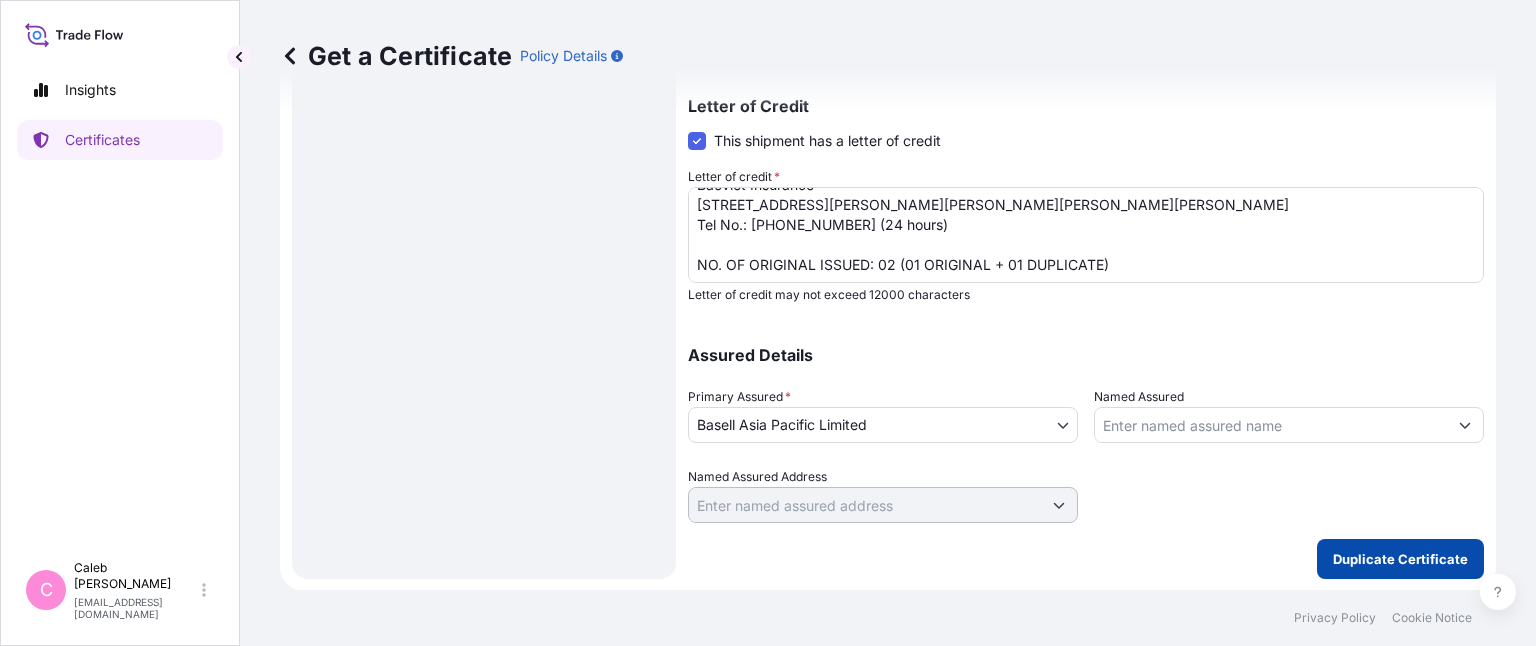 click on "Duplicate Certificate" at bounding box center [1400, 559] 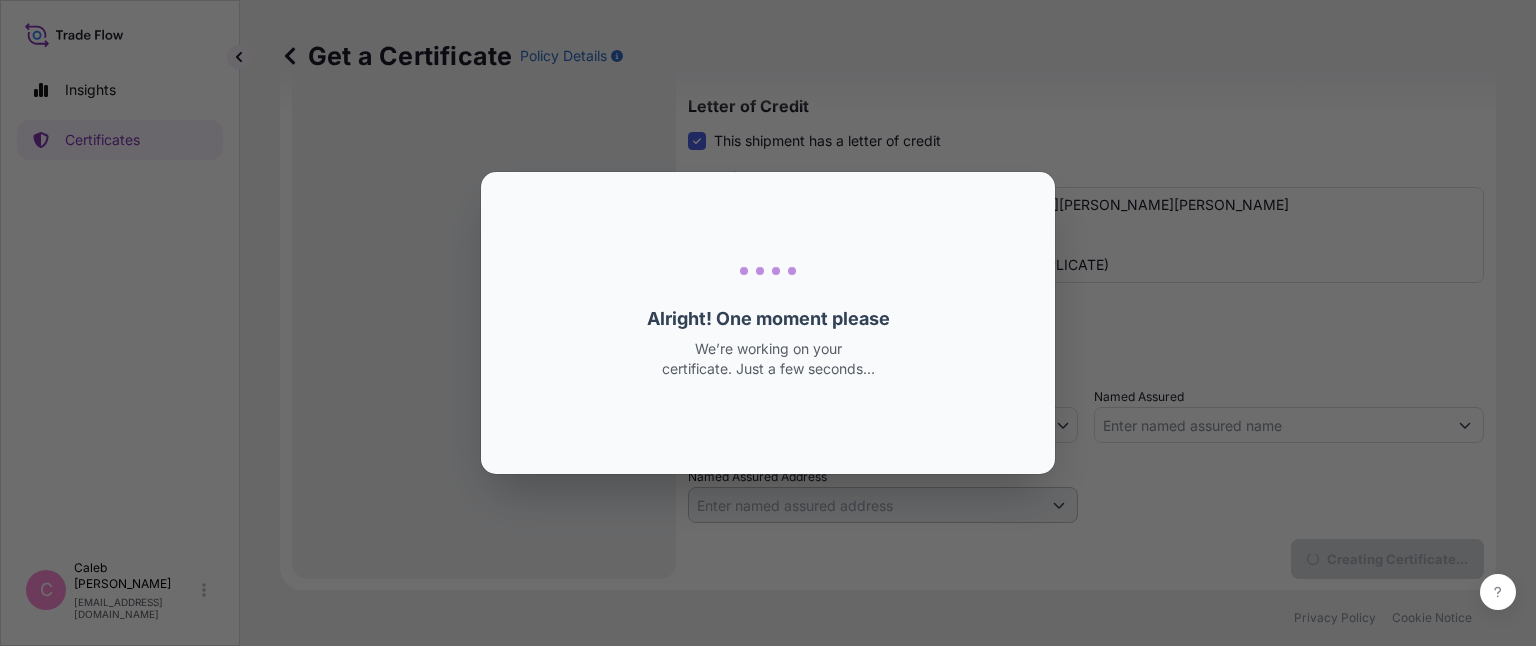 scroll, scrollTop: 0, scrollLeft: 0, axis: both 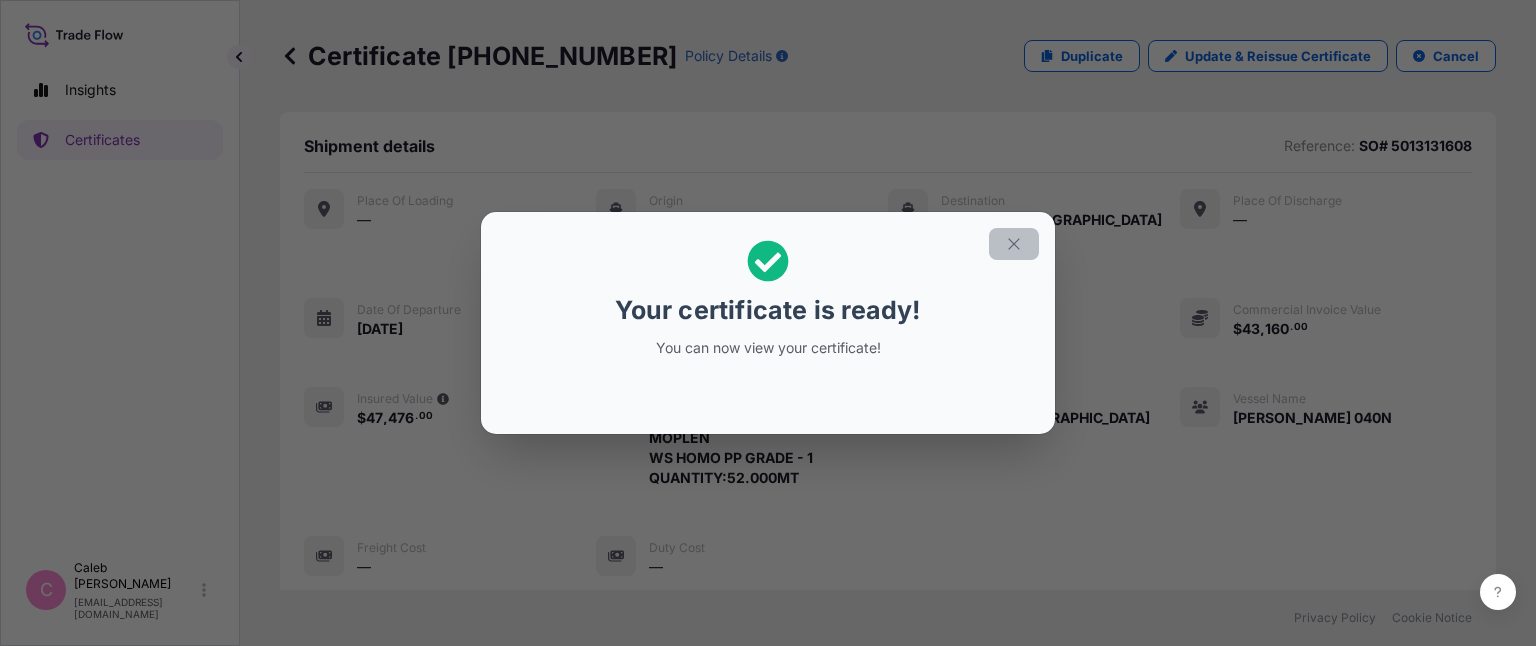 click 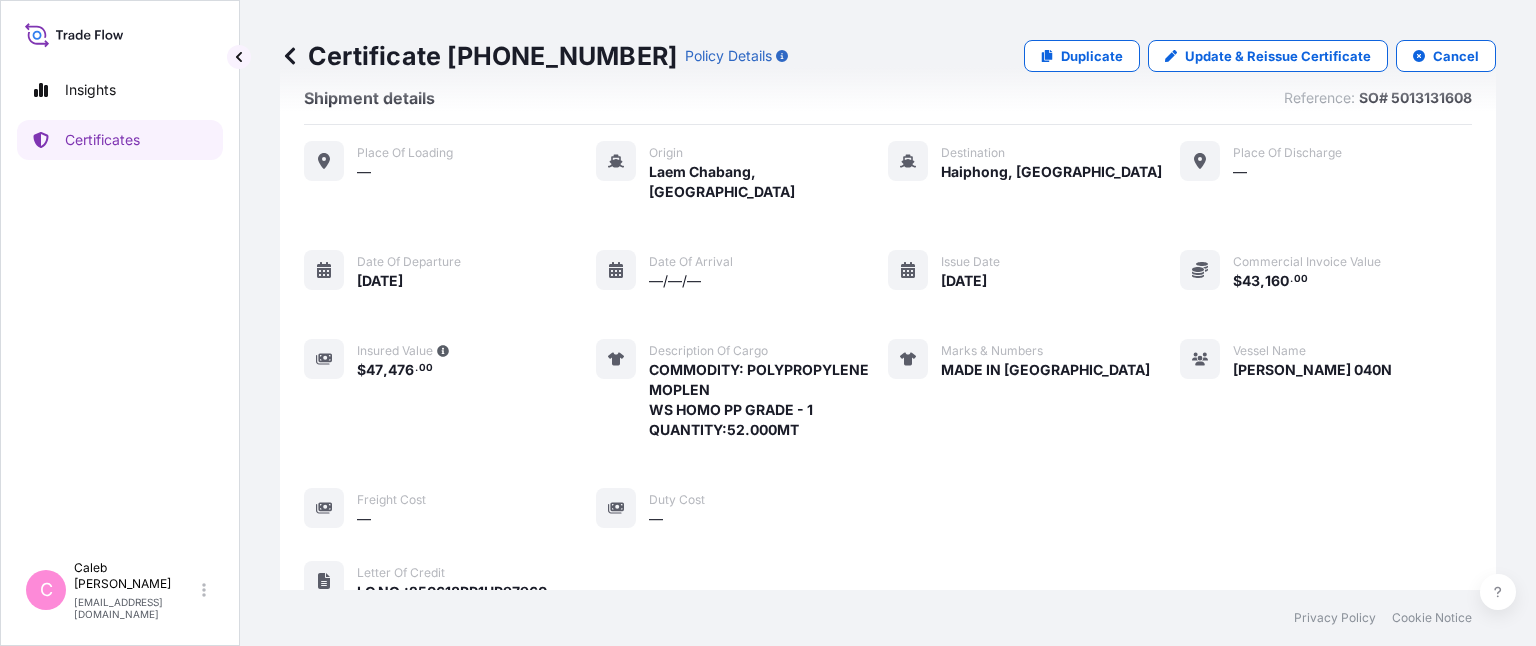scroll, scrollTop: 0, scrollLeft: 0, axis: both 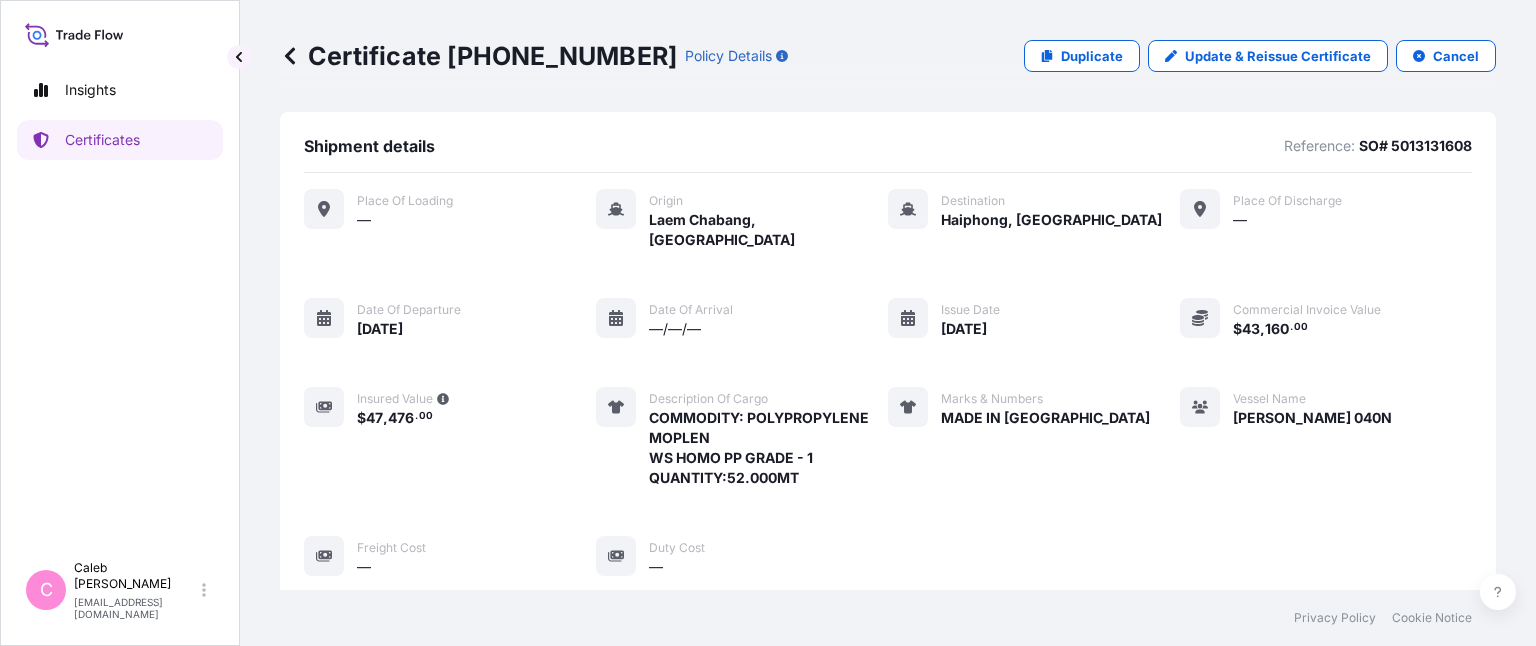 click on "Place of Loading — Origin [GEOGRAPHIC_DATA], [GEOGRAPHIC_DATA] Destination [GEOGRAPHIC_DATA], [GEOGRAPHIC_DATA] Place of discharge — Date of departure [DATE] Date of arrival —/—/— Issue Date [DATE] Commercial Invoice Value $ 43 , 160 . 00 Insured Value $ 47 , 476 . 00 Description of cargo COMMODITY: POLYPROPYLENE MOPLEN
WS HOMO PP GRADE - 1
QUANTITY:52.000MT Marks & Numbers MADE IN [GEOGRAPHIC_DATA] Vessel Name [PERSON_NAME] 040N Freight Cost — Duty Cost —" at bounding box center (888, 383) 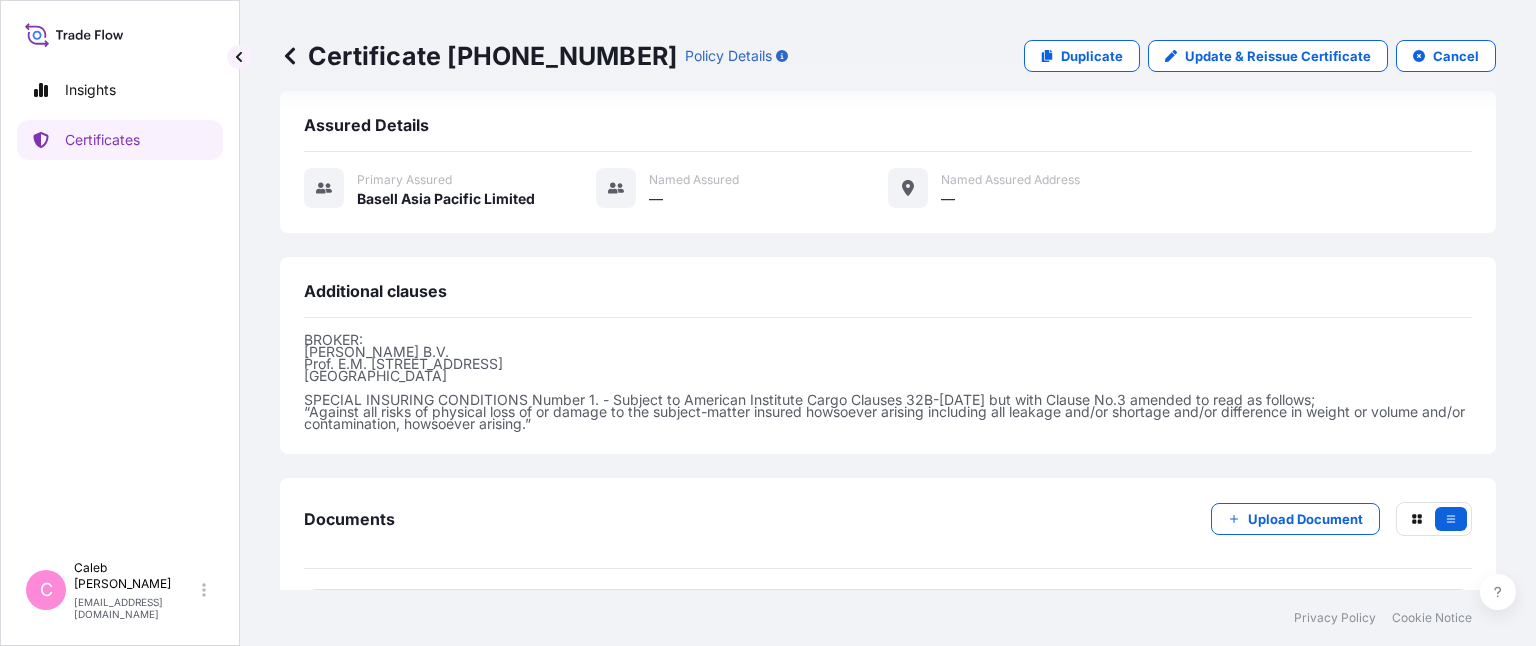 scroll, scrollTop: 895, scrollLeft: 0, axis: vertical 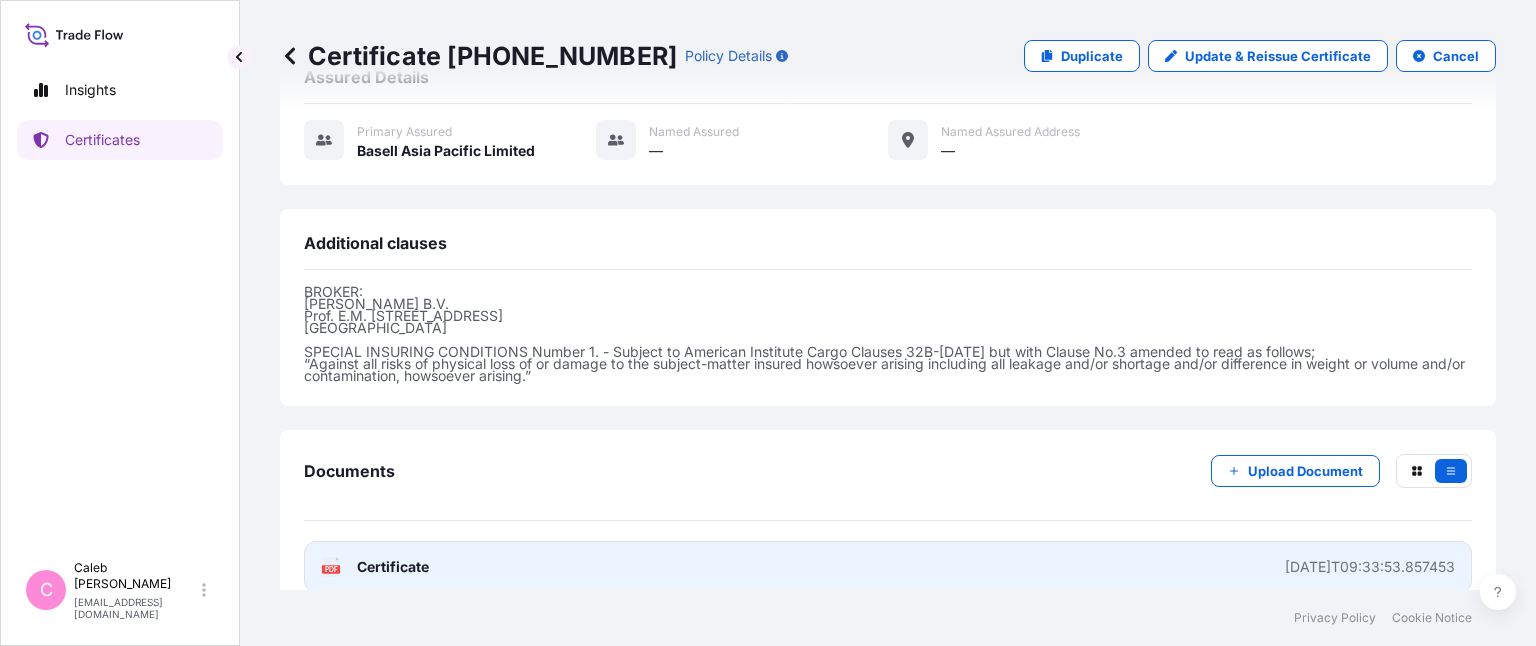 click on "Certificate" at bounding box center [393, 567] 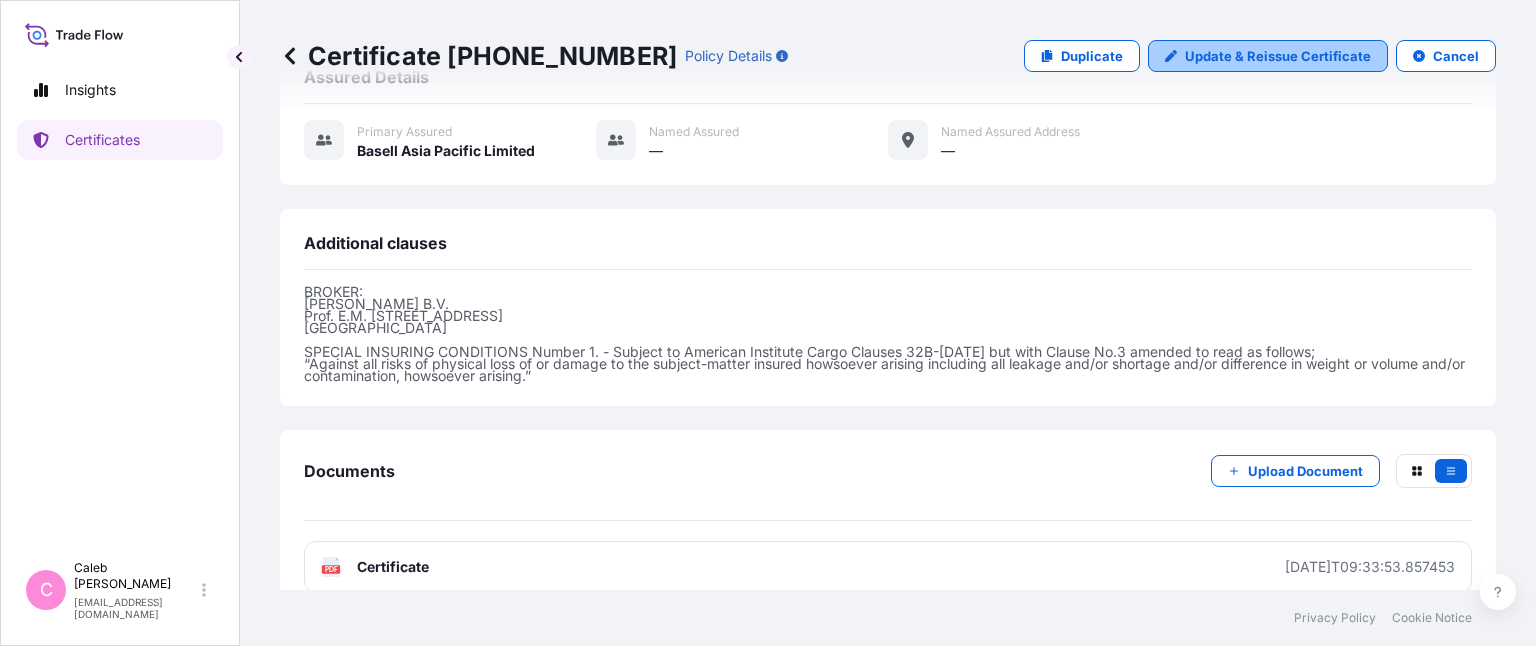 click on "Update & Reissue Certificate" at bounding box center (1278, 56) 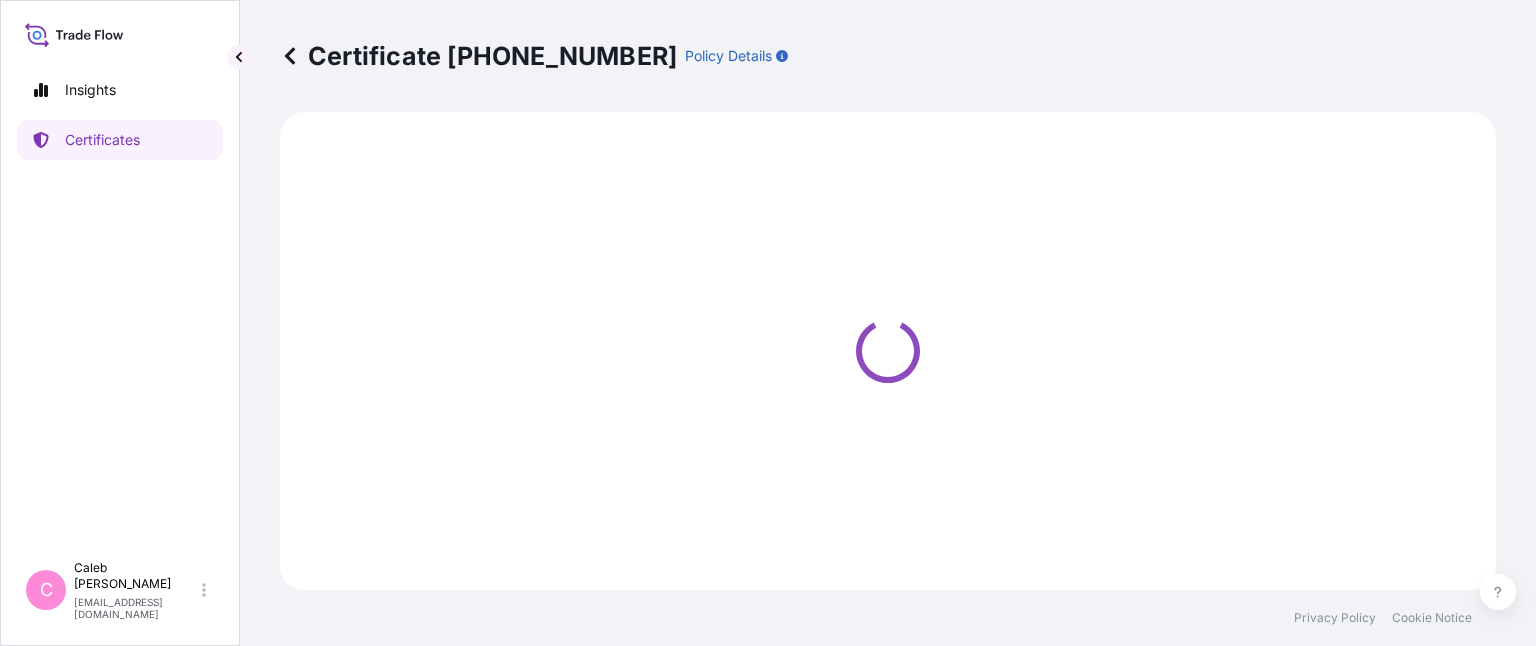 select on "Sea" 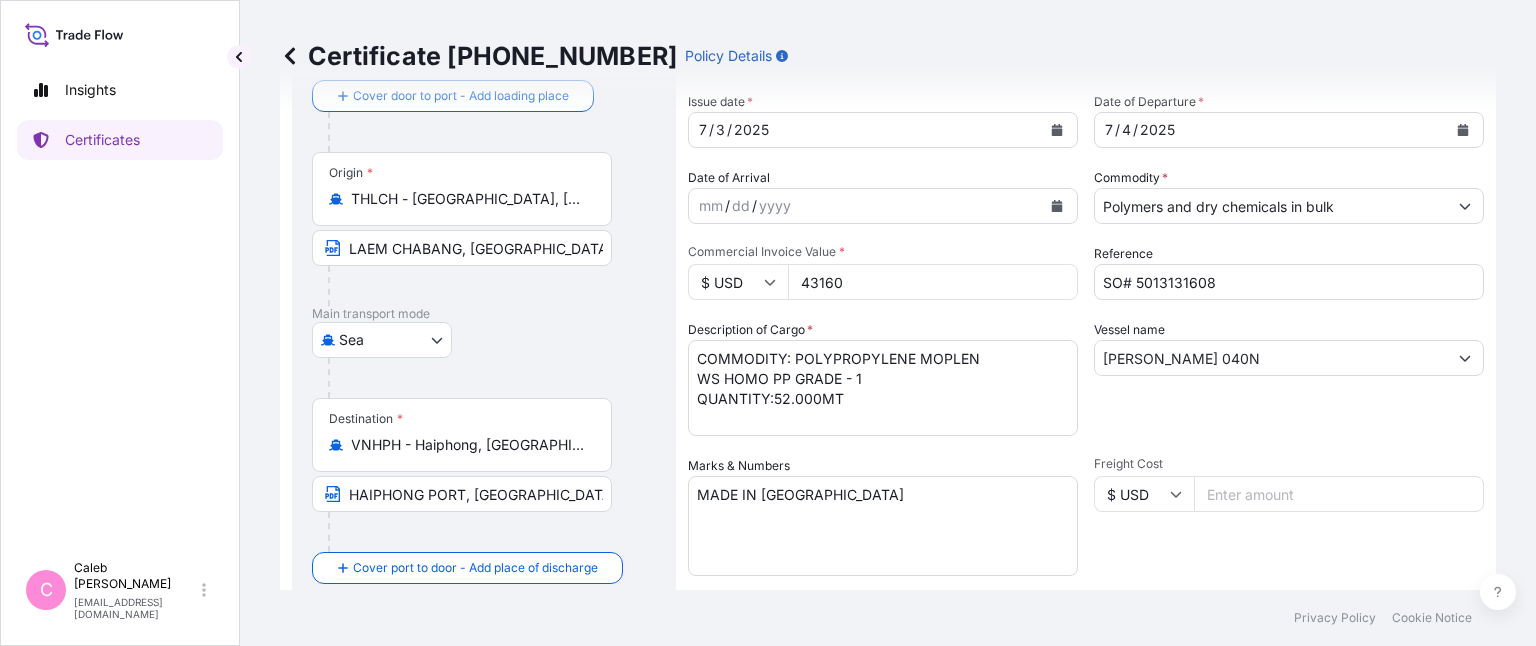 scroll, scrollTop: 114, scrollLeft: 0, axis: vertical 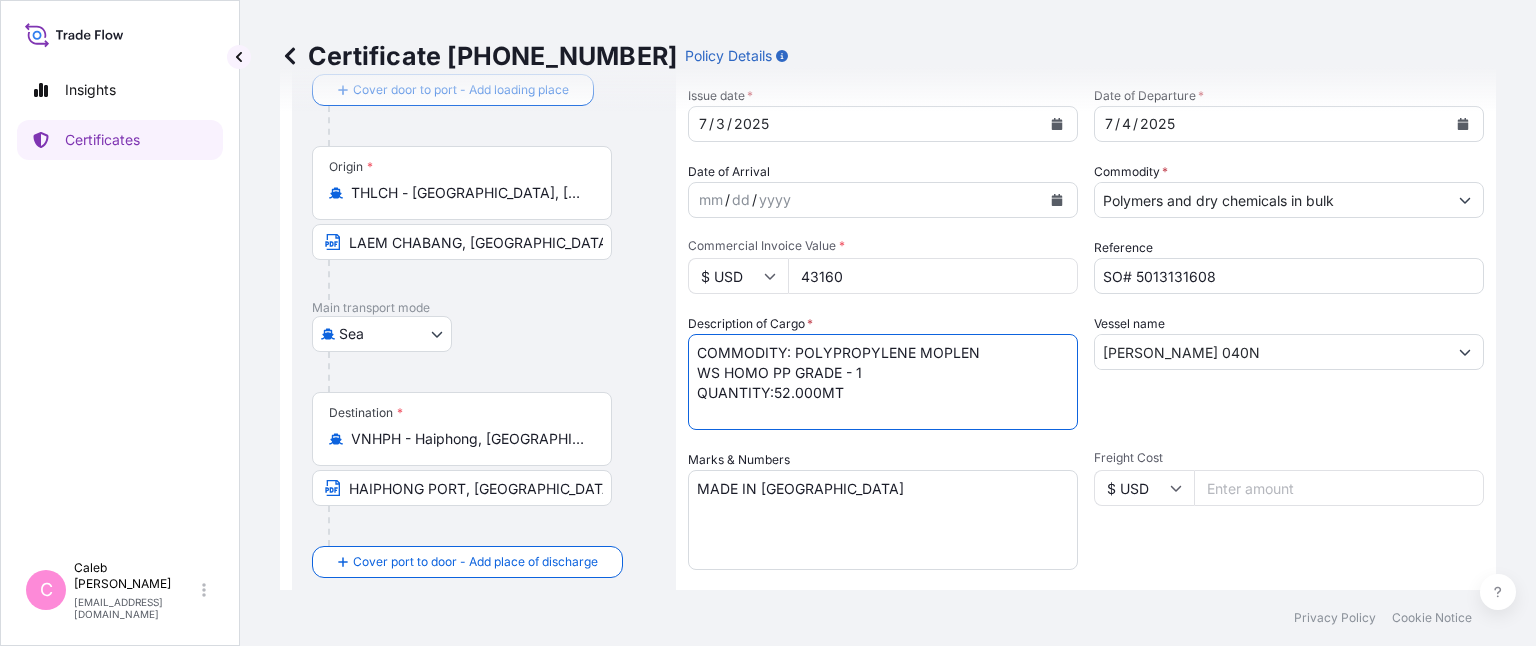 click on "COMMODITY: POLYPROPYLENE MOPLEN
WS HOMO PP GRADE - 1
QUANTITY:52.000MT" at bounding box center [883, 382] 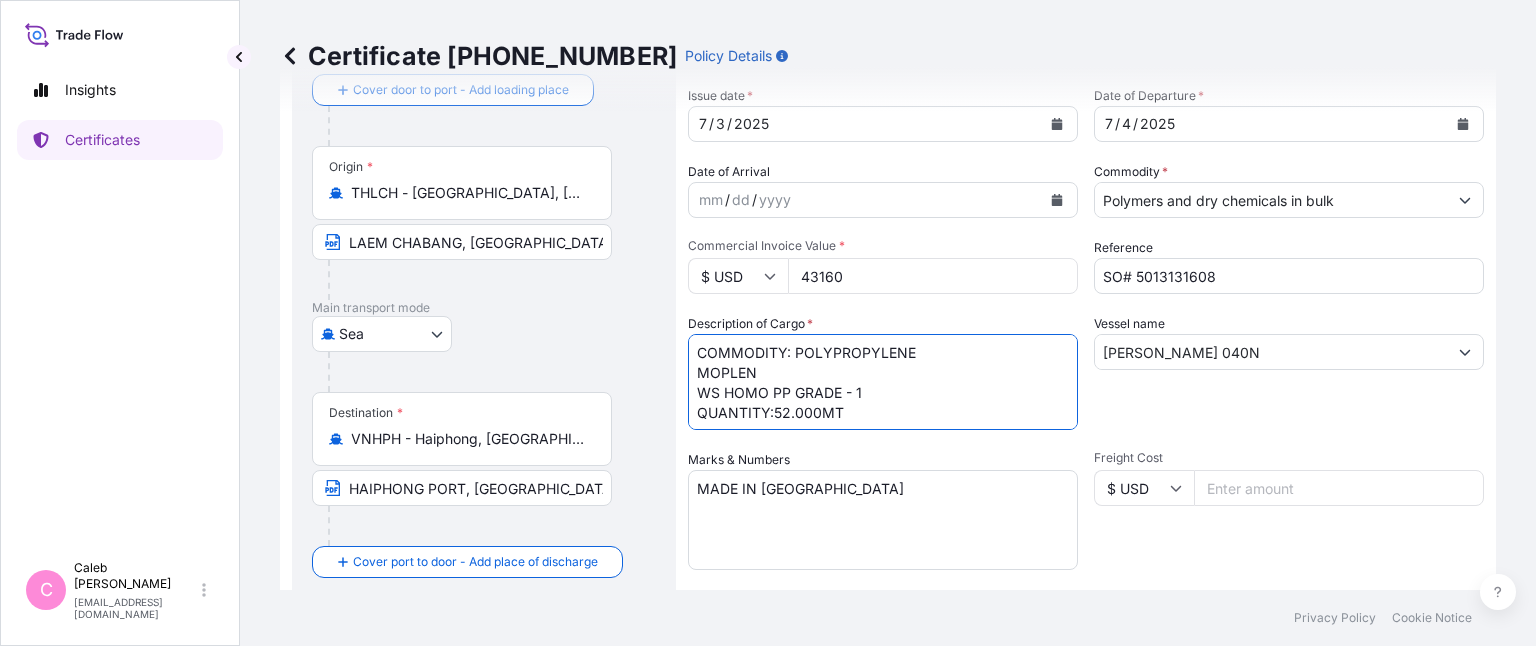 click on "COMMODITY: POLYPROPYLENE MOPLEN
WS HOMO PP GRADE - 1
QUANTITY:52.000MT" at bounding box center [883, 382] 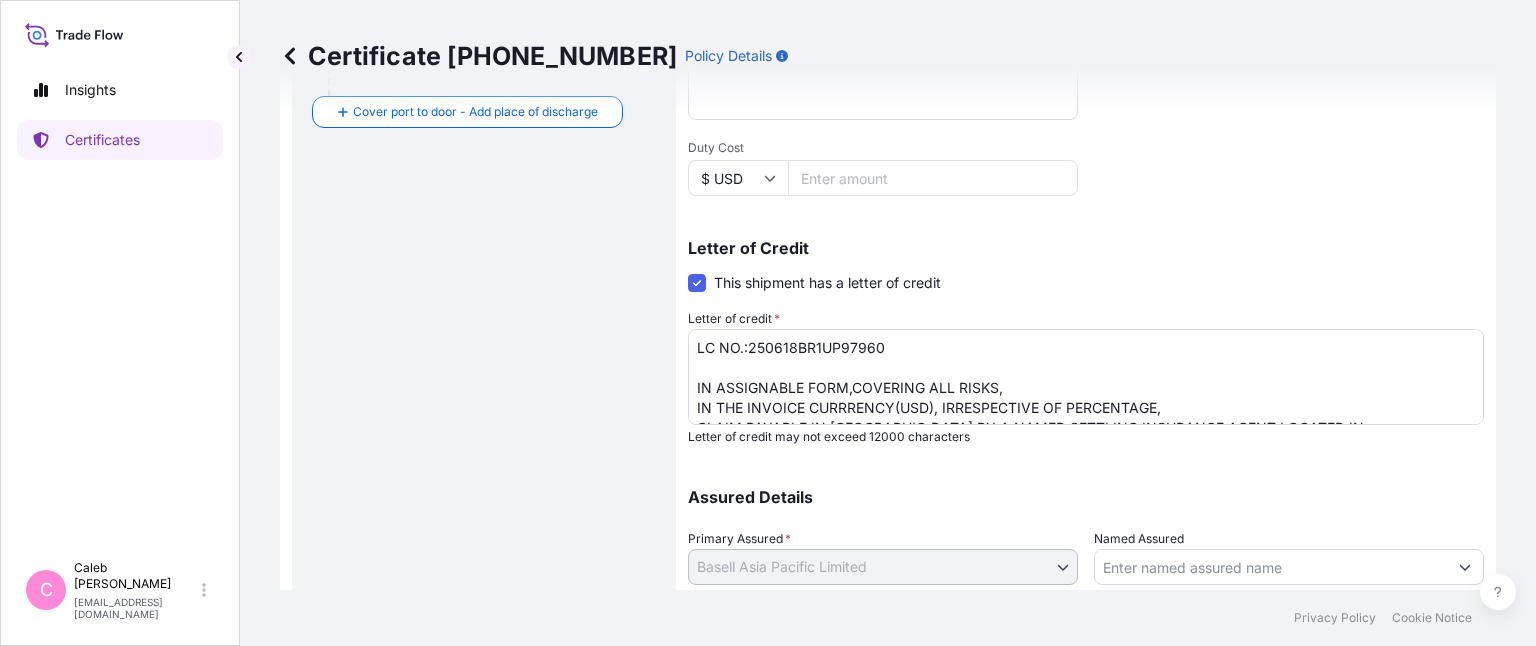 scroll, scrollTop: 570, scrollLeft: 0, axis: vertical 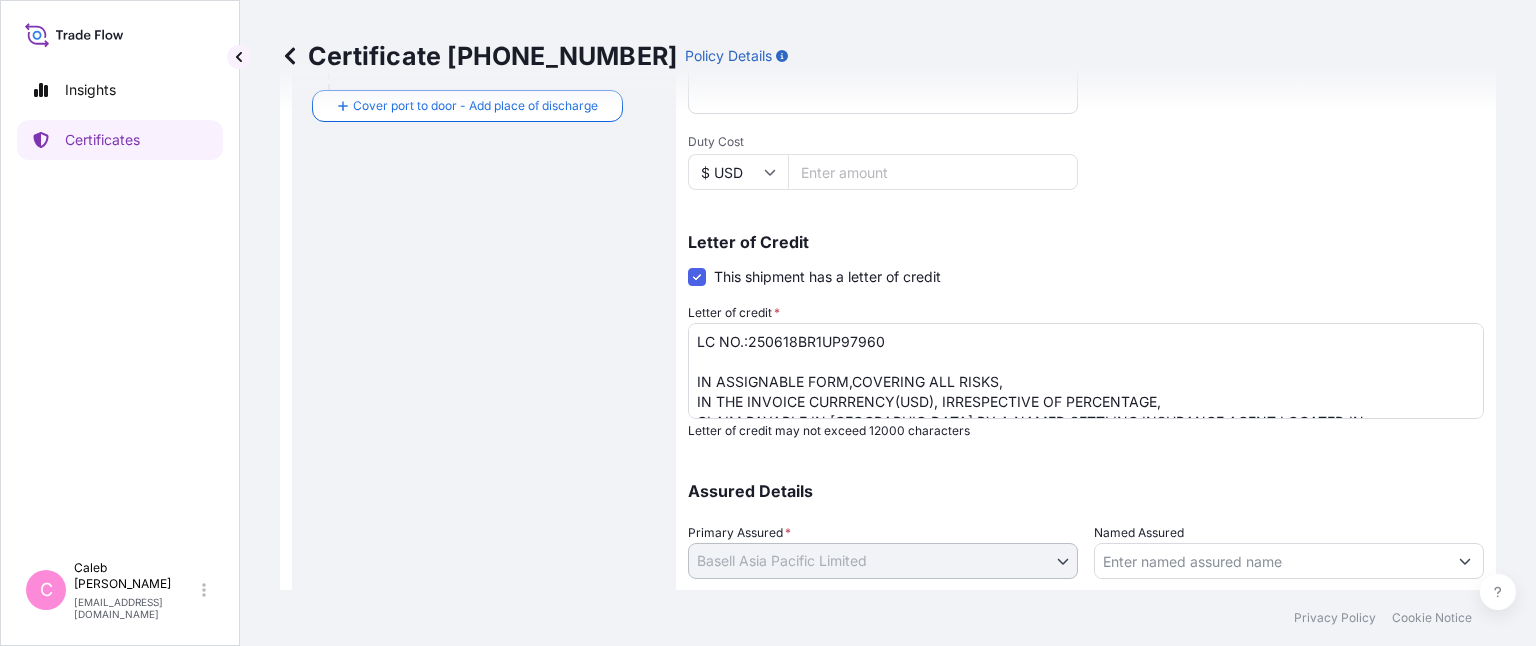type on "COMMODITY: POLYPROPYLENE
MOPLEN WS HOMO PP GRADE - 1
QUANTITY:52.000MT" 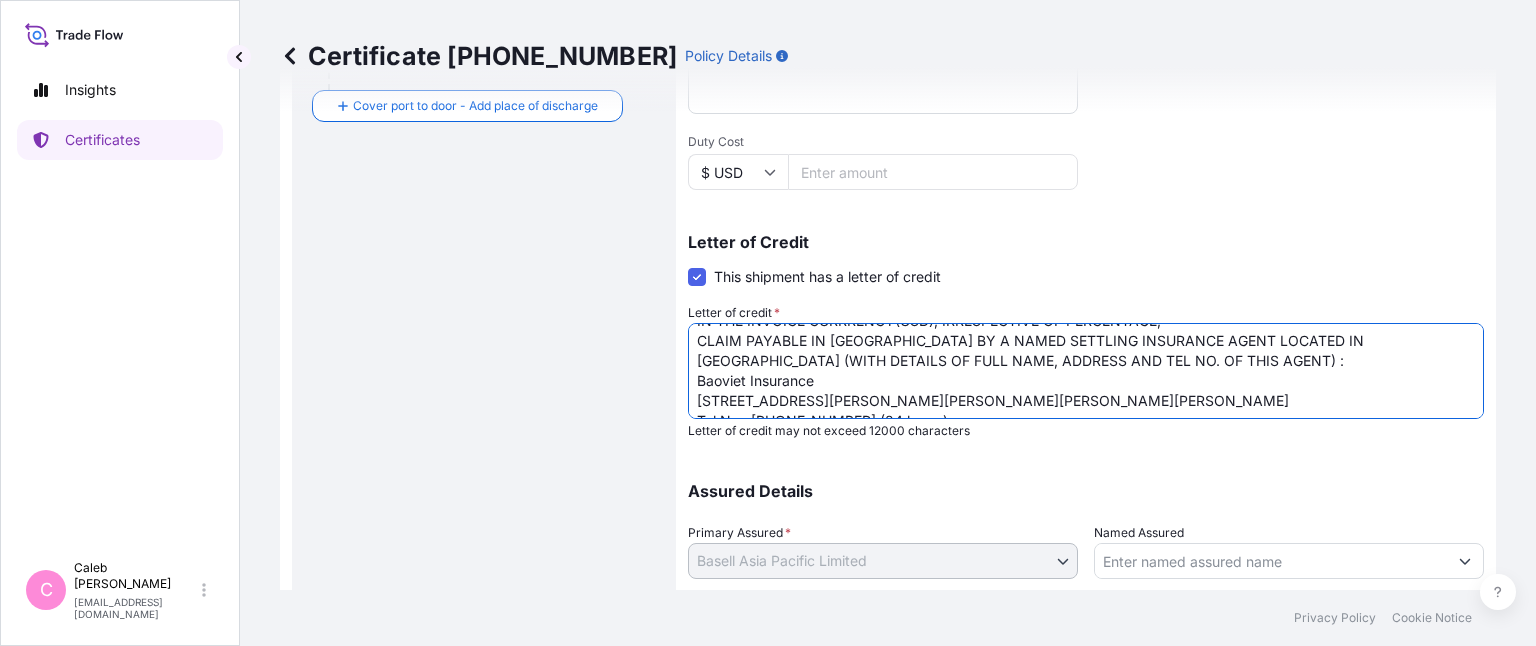 scroll, scrollTop: 75, scrollLeft: 0, axis: vertical 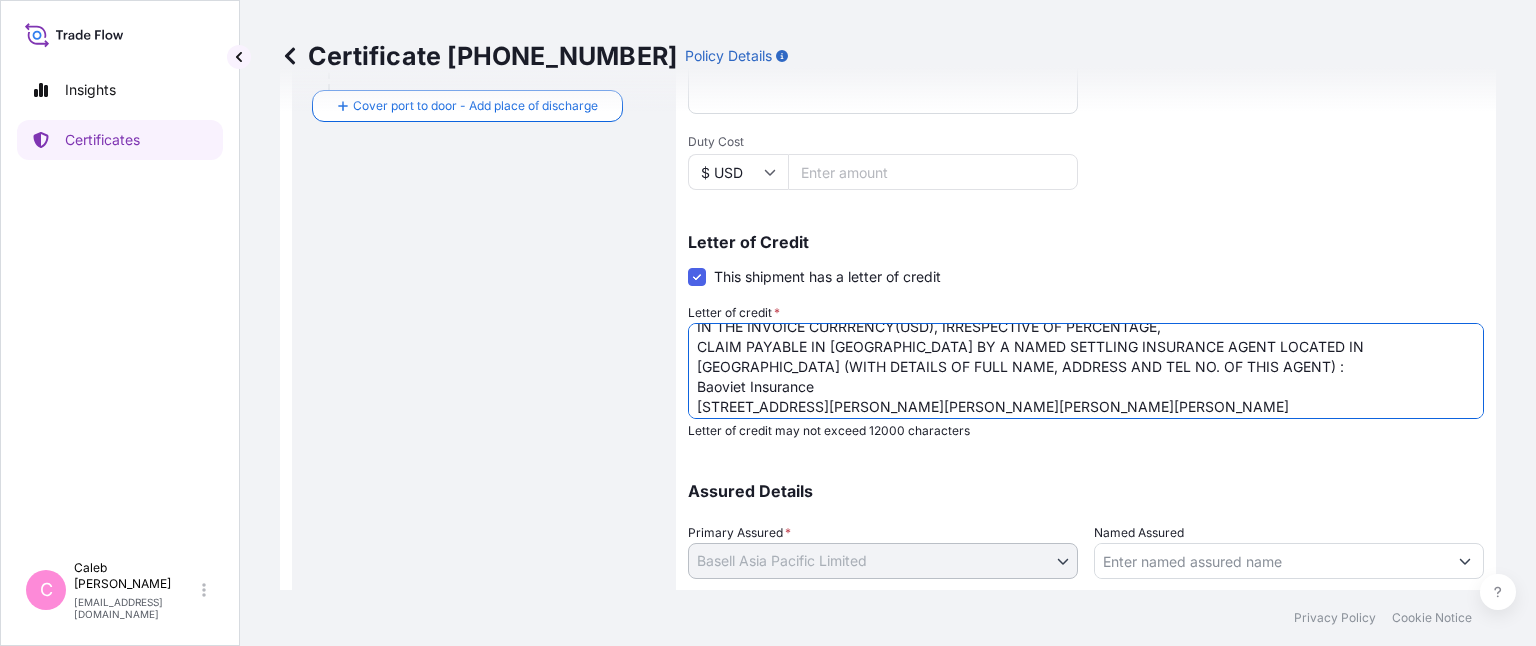 click on "LC NO.:250618BR1UP97960
IN ASSIGNABLE FORM,COVERING ALL RISKS,
IN THE INVOICE CURRRENCY(USD), IRRESPECTIVE OF PERCENTAGE,
CLAIM PAYABLE IN [GEOGRAPHIC_DATA] BY A NAMED SETTLING INSURANCE AGENT LOCATED IN [GEOGRAPHIC_DATA] (WITH DETAILS OF FULL NAME, ADDRESS AND TEL NO. OF THIS AGENT) :
Baoviet Insurance
[STREET_ADDRESS][PERSON_NAME][PERSON_NAME][PERSON_NAME][PERSON_NAME]
Tel No.: [PHONE_NUMBER] (24 hours)
NO. OF ORIGINAL ISSUED: 02 (01 ORIGINAL + 01 DUPLICATE)" at bounding box center [1086, 371] 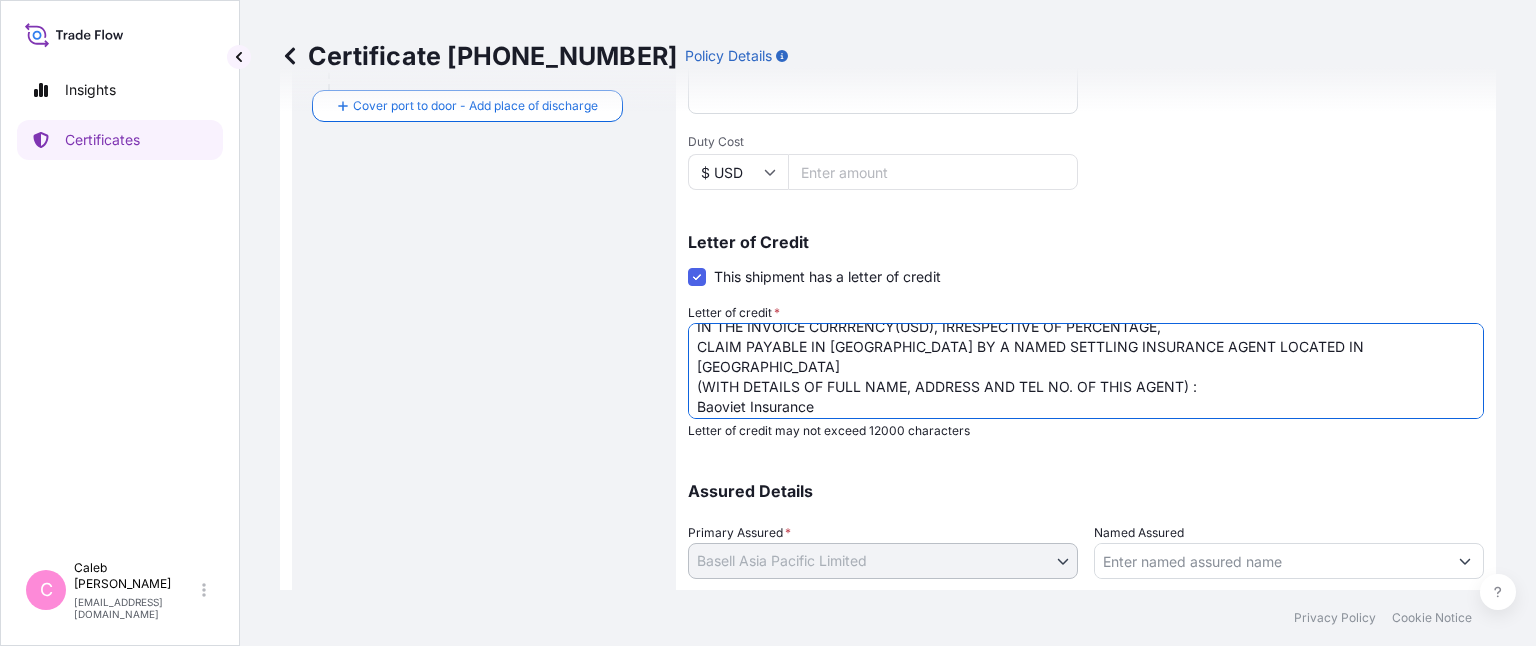 scroll, scrollTop: 141, scrollLeft: 0, axis: vertical 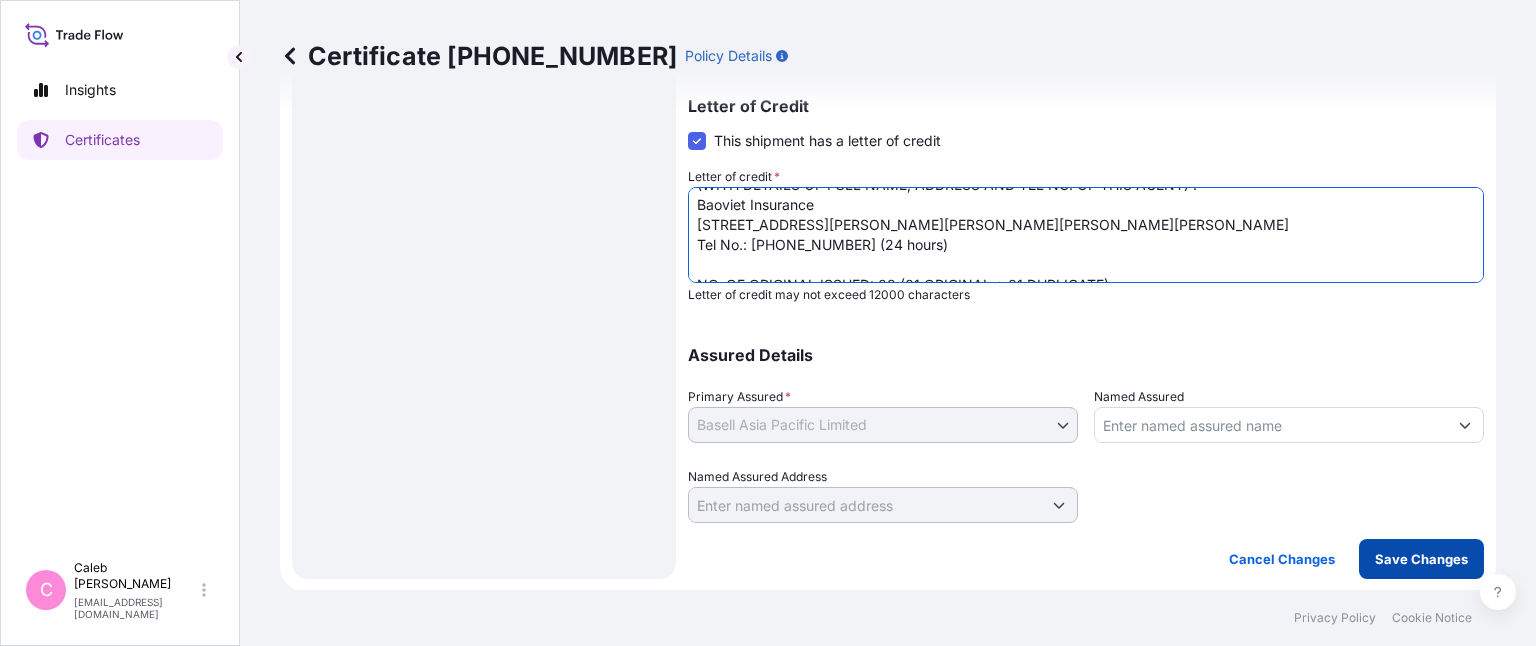 type on "LC NO.:250618BR1UP97960
IN ASSIGNABLE FORM,COVERING ALL RISKS,
IN THE INVOICE CURRRENCY(USD), IRRESPECTIVE OF PERCENTAGE,
CLAIM PAYABLE IN [GEOGRAPHIC_DATA] BY A NAMED SETTLING INSURANCE AGENT LOCATED IN [GEOGRAPHIC_DATA]
(WITH DETAILS OF FULL NAME, ADDRESS AND TEL NO. OF THIS AGENT) :
Baoviet Insurance
[STREET_ADDRESS][PERSON_NAME][PERSON_NAME][PERSON_NAME][PERSON_NAME]
Tel No.: [PHONE_NUMBER] (24 hours)
NO. OF ORIGINAL ISSUED: 02 (01 ORIGINAL + 01 DUPLICATE)" 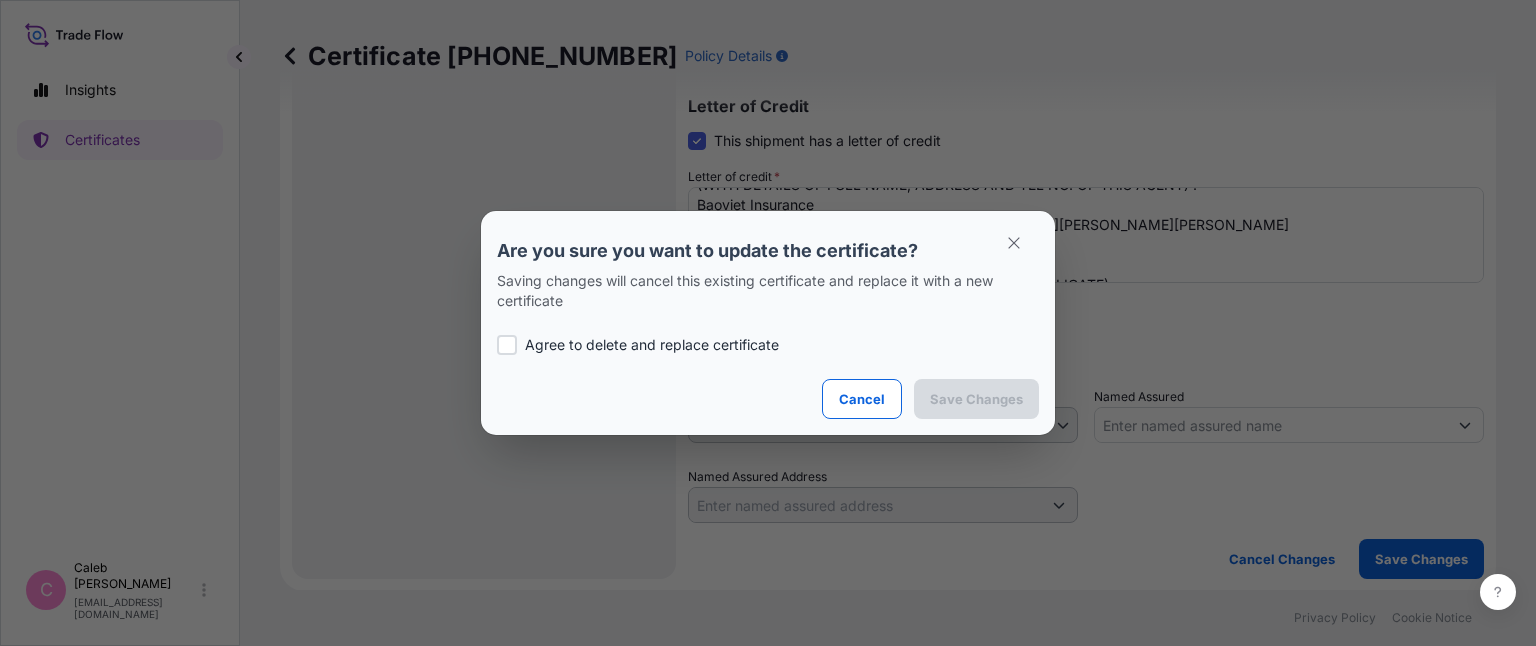 click at bounding box center [507, 345] 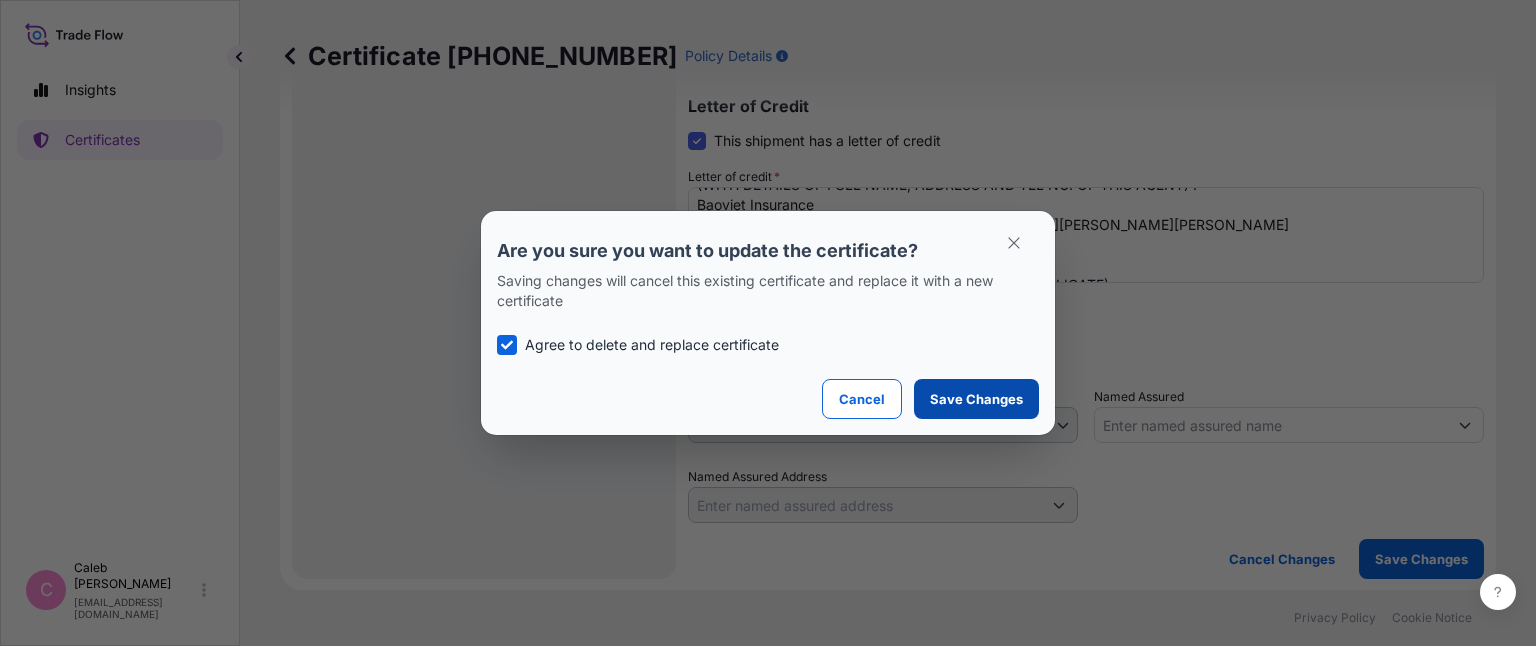 click on "Save Changes" at bounding box center (976, 399) 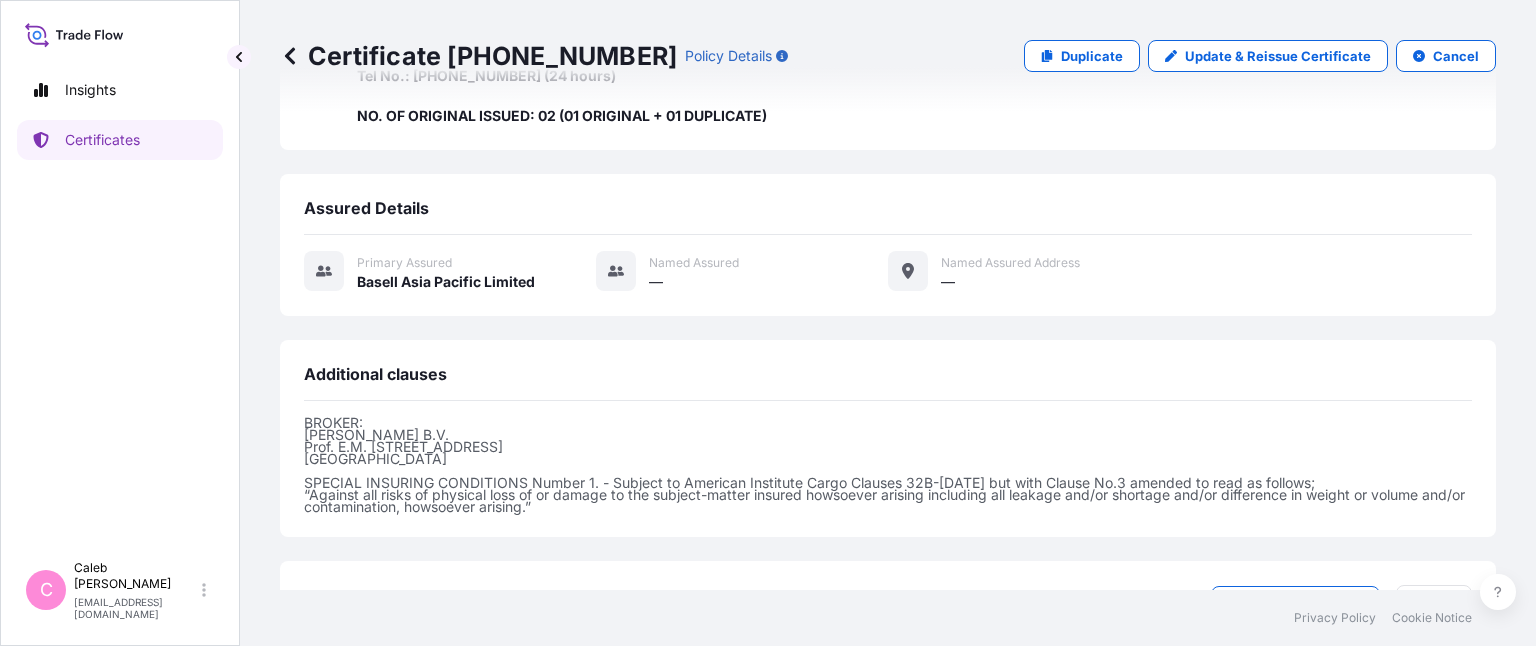 scroll, scrollTop: 875, scrollLeft: 0, axis: vertical 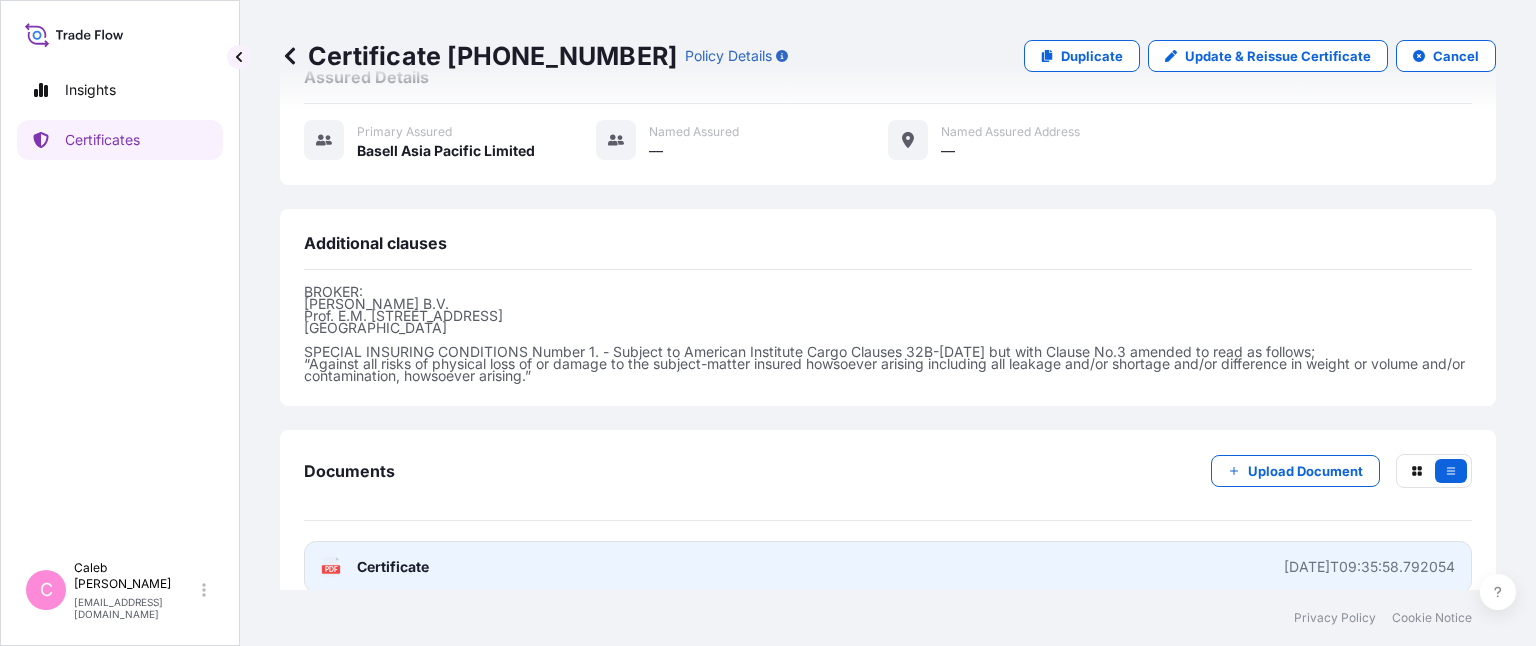 click on "Certificate" at bounding box center [393, 567] 